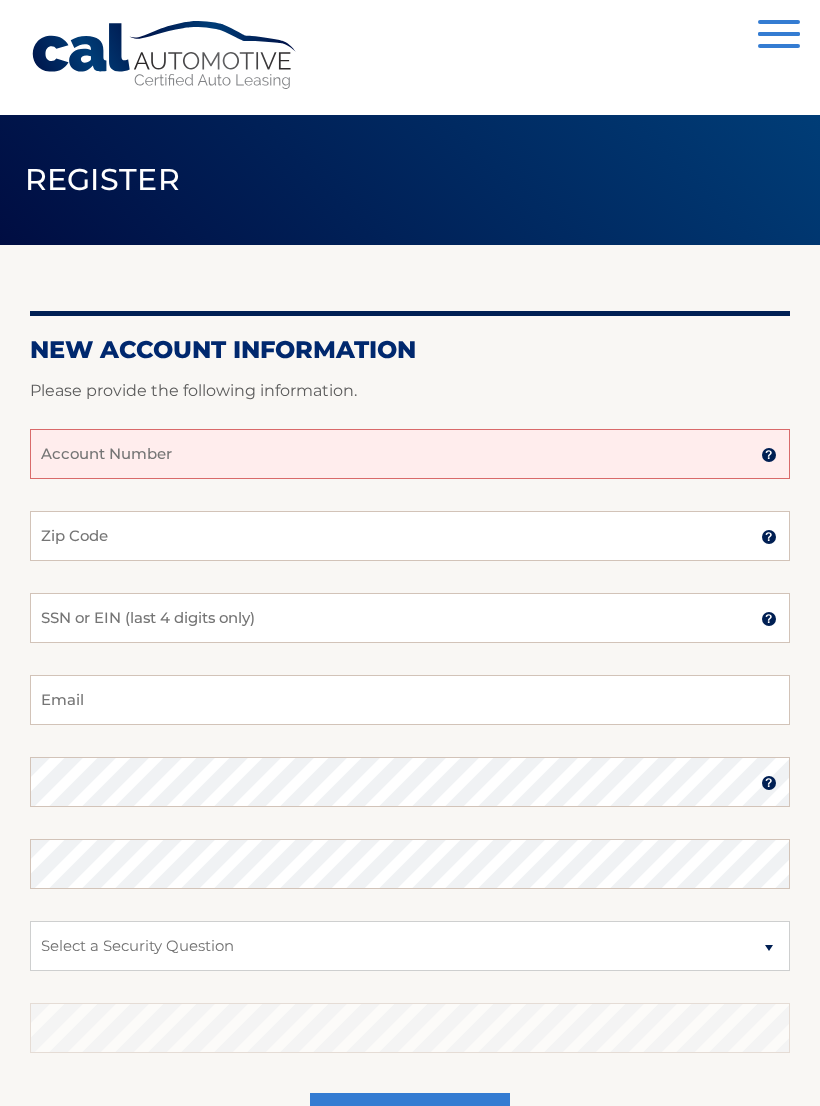 scroll, scrollTop: 0, scrollLeft: 0, axis: both 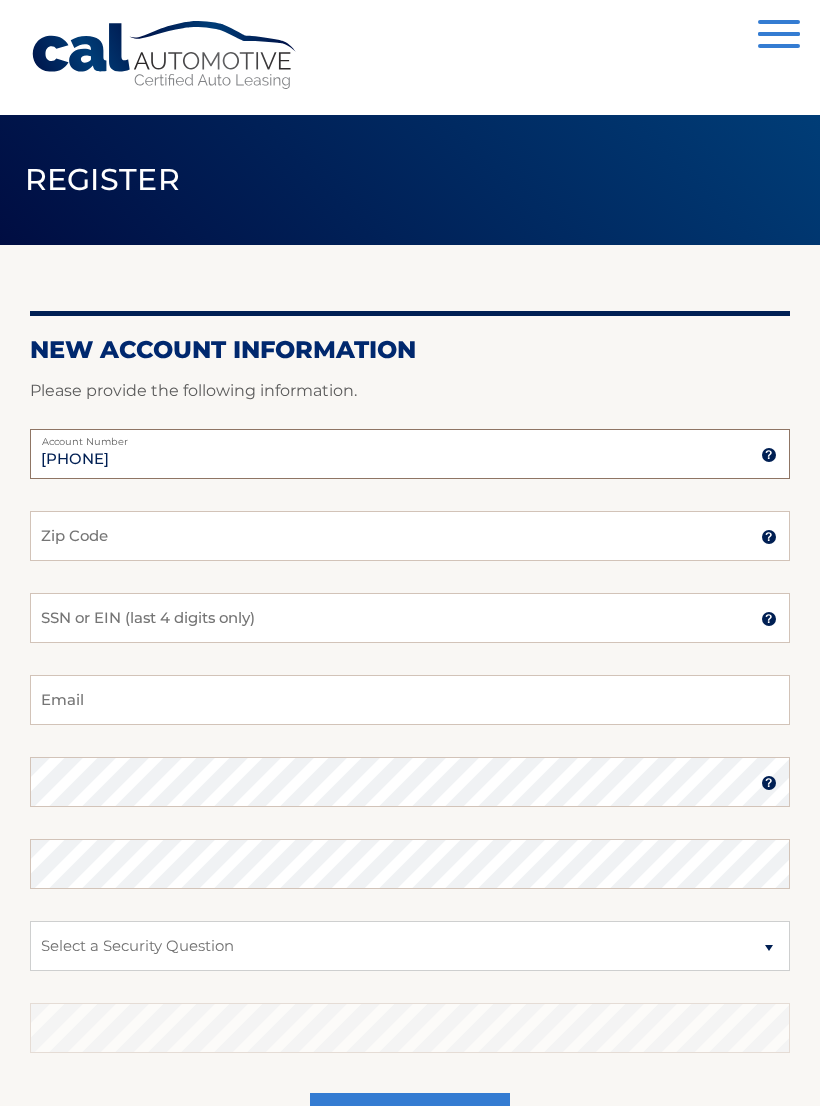 type on "44455948821" 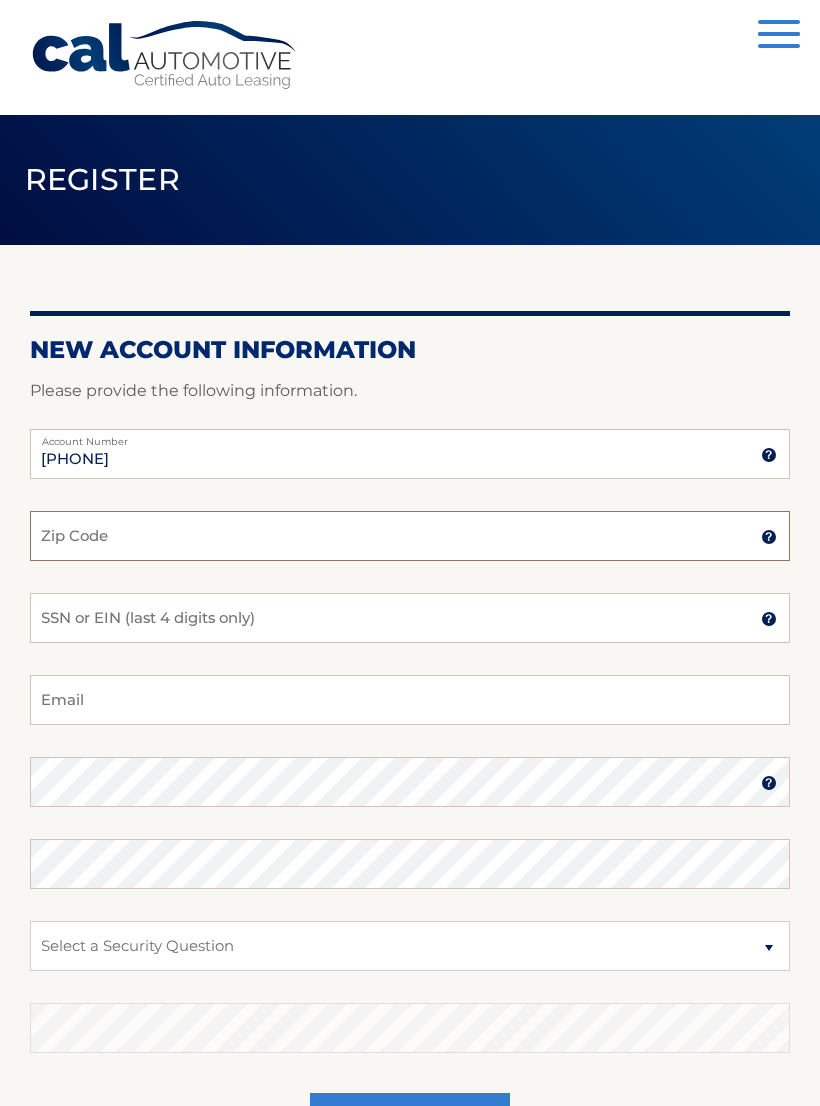 click on "Zip Code" at bounding box center [410, 536] 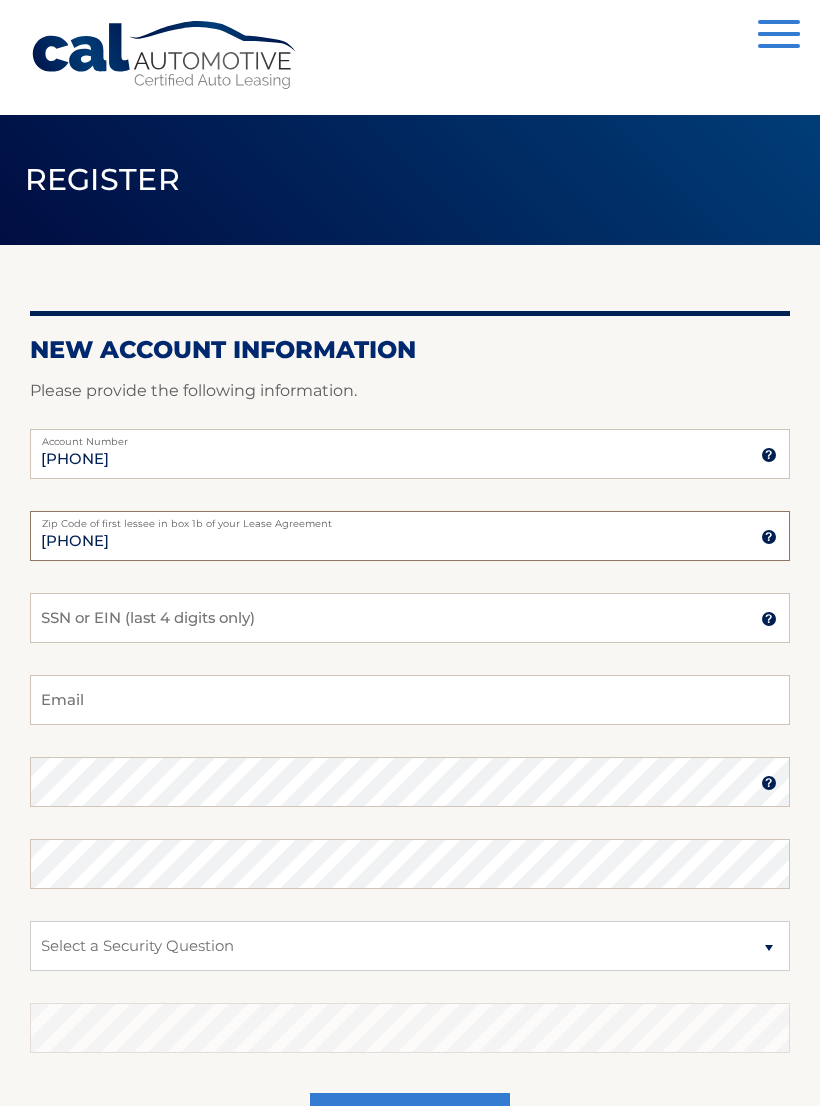 type on "07733" 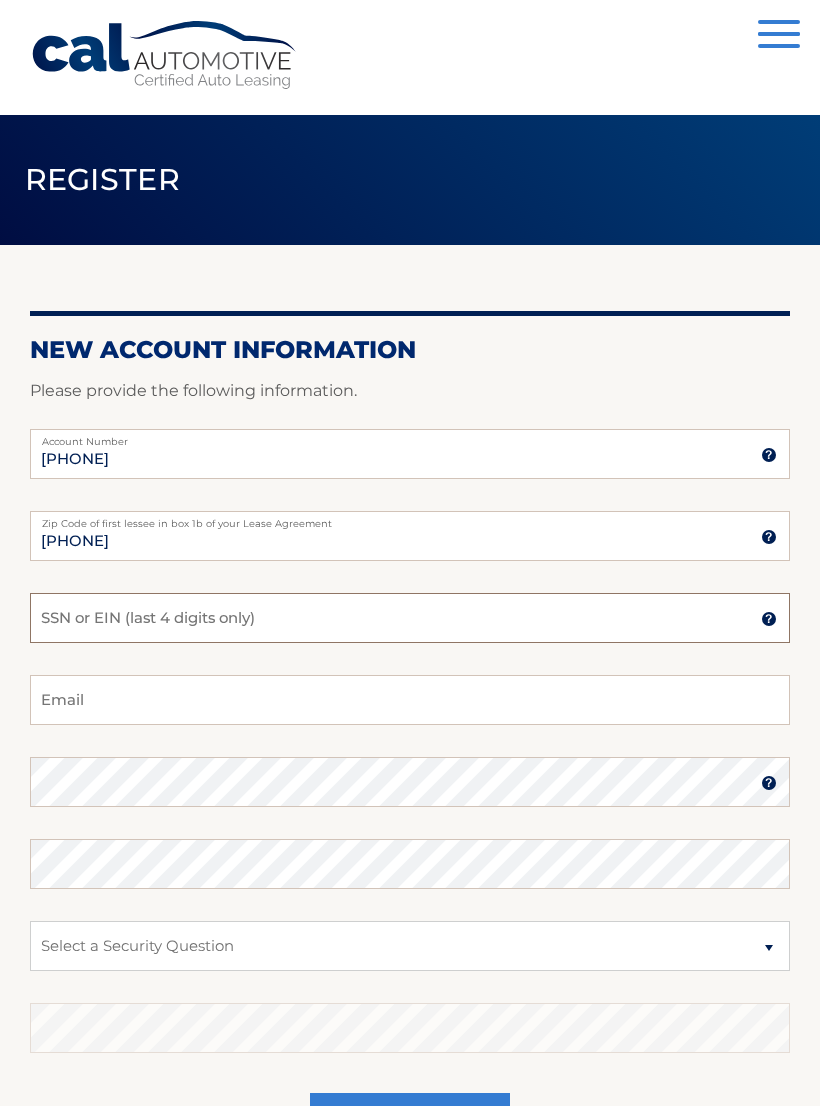 click on "SSN or EIN (last 4 digits only)" at bounding box center (410, 618) 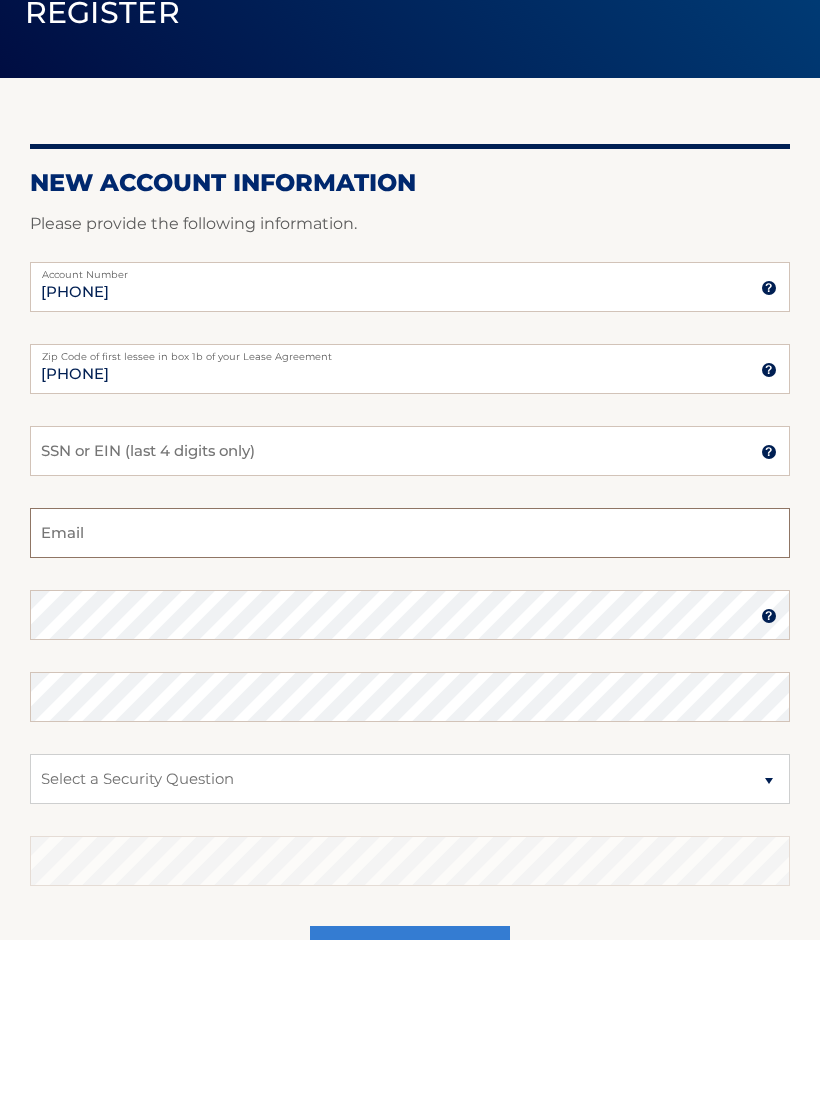click on "Email" at bounding box center [410, 700] 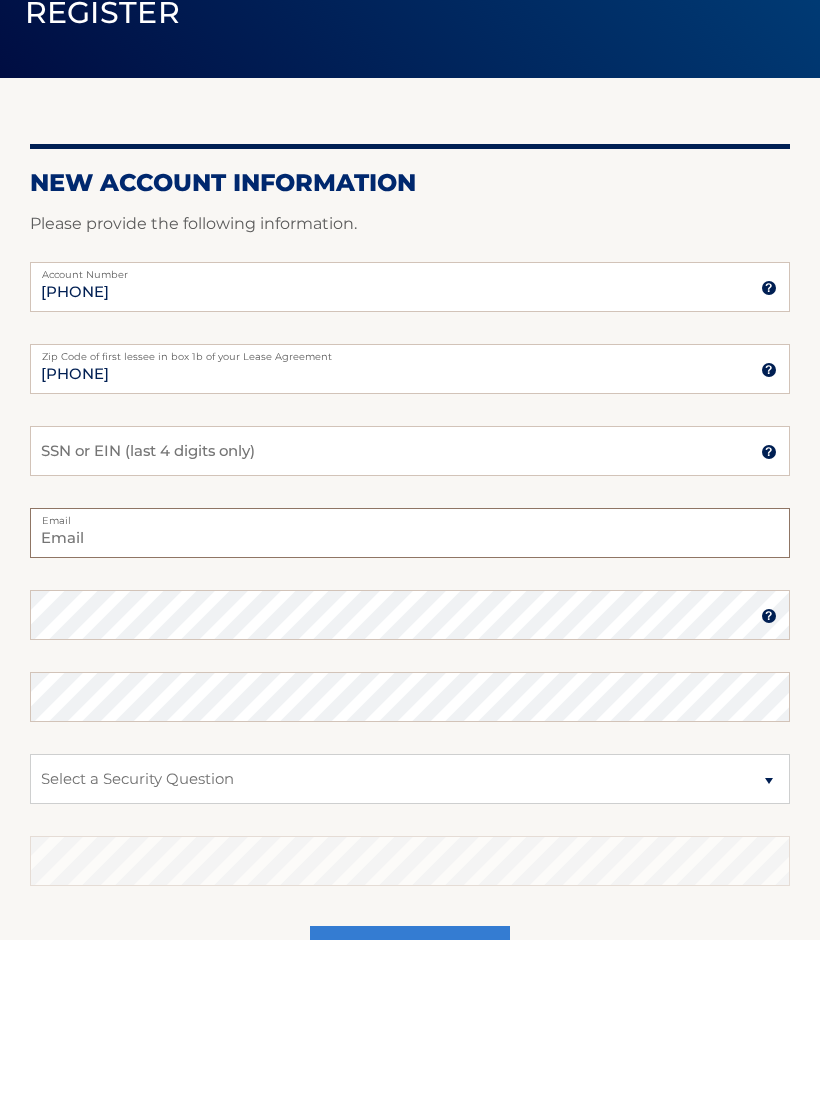 type on "ana.byrne@outlook.com" 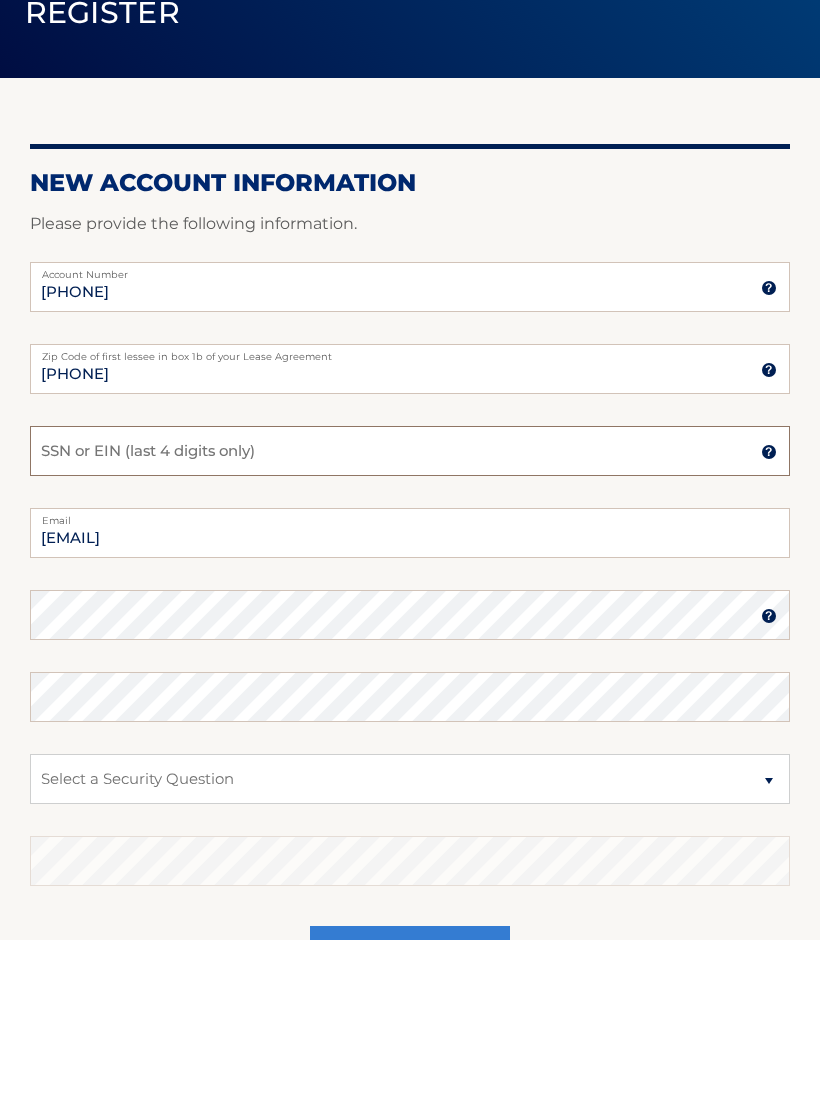click on "SSN or EIN (last 4 digits only)" at bounding box center [410, 618] 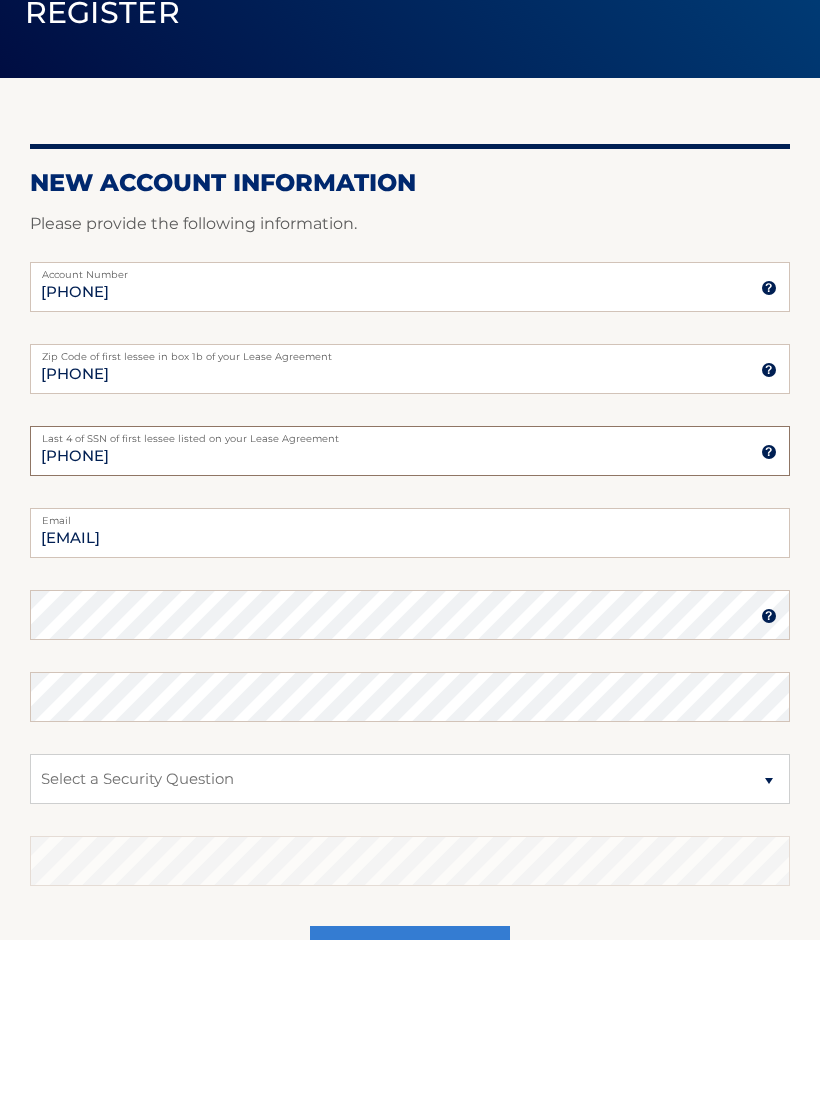 type on "8201" 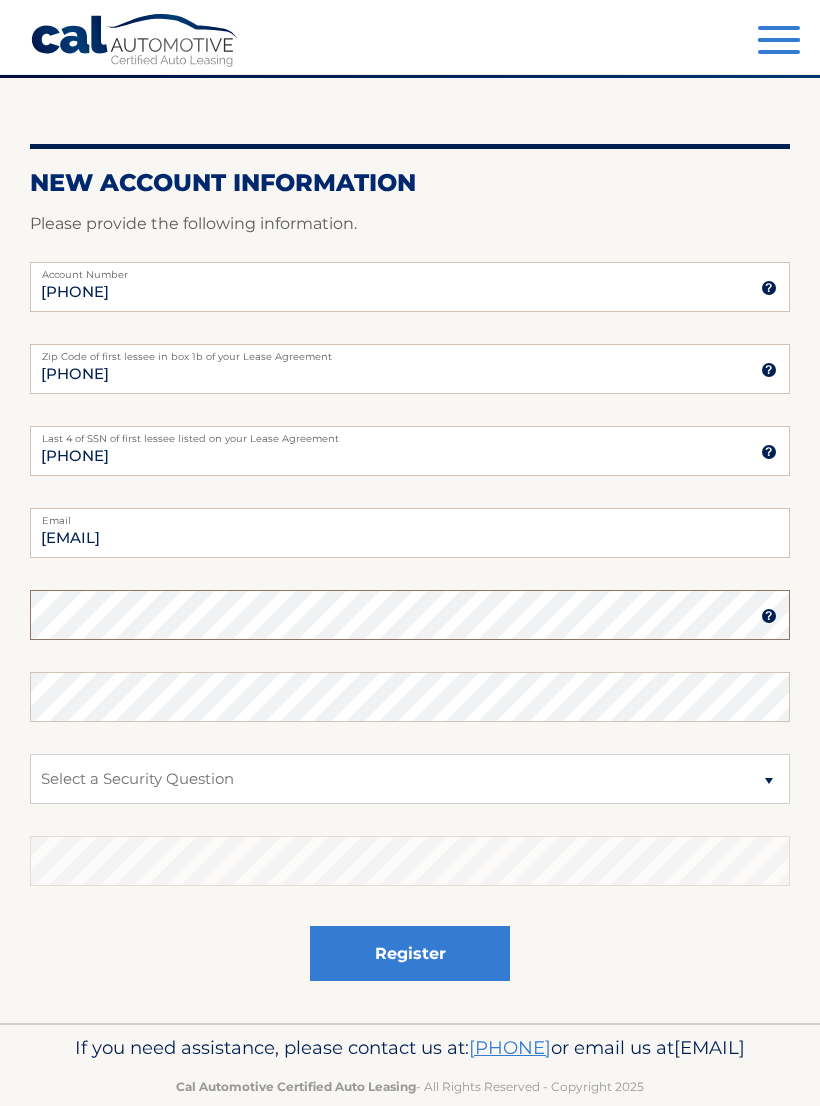 scroll, scrollTop: 166, scrollLeft: 0, axis: vertical 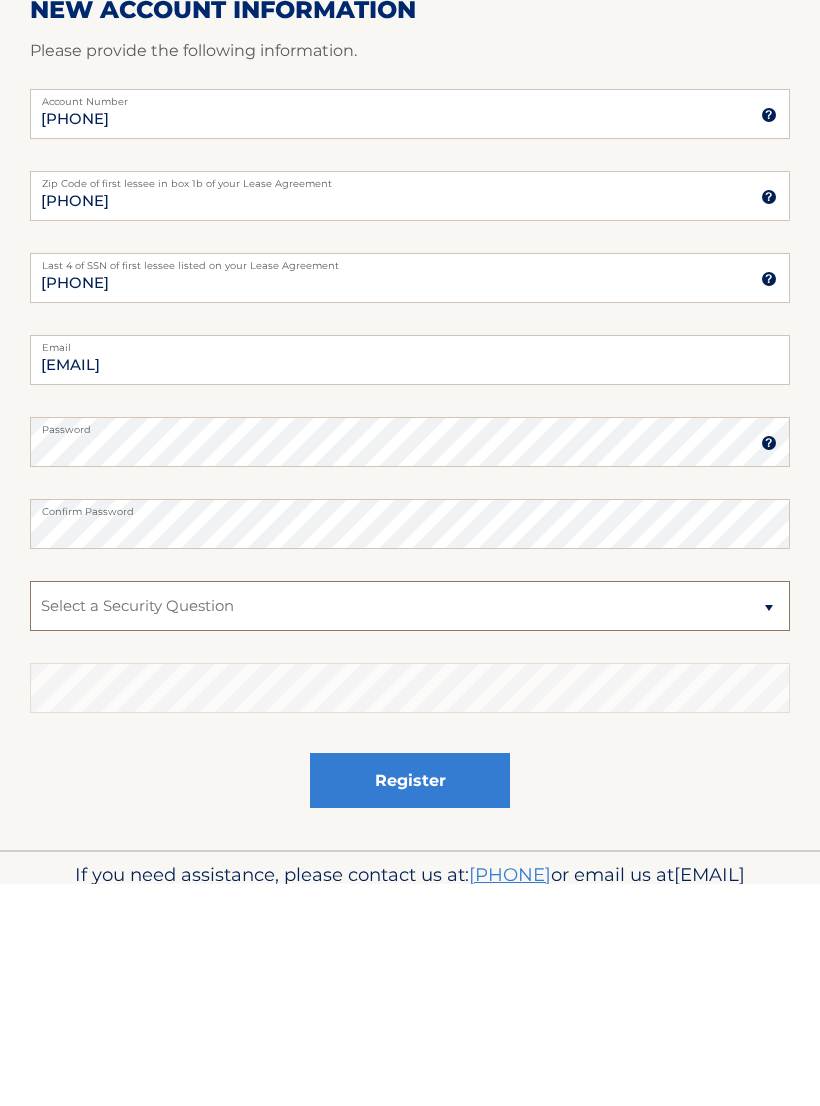 click on "Select a Security Question
What was the name of your elementary school?
What is your mother’s maiden name?
What street did you live on in the third grade?
In what city or town was your first job?
What was your childhood phone number including area code? (e.g., 000-000-0000)" at bounding box center (410, 829) 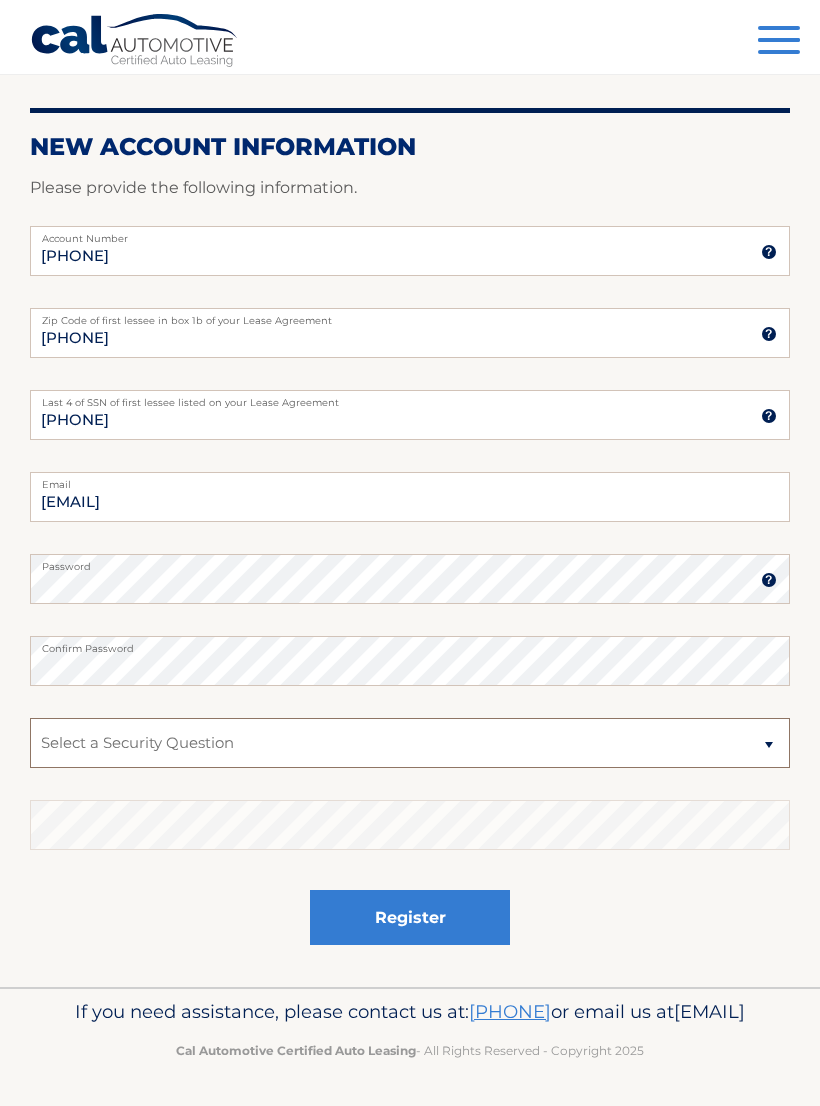 select on "4" 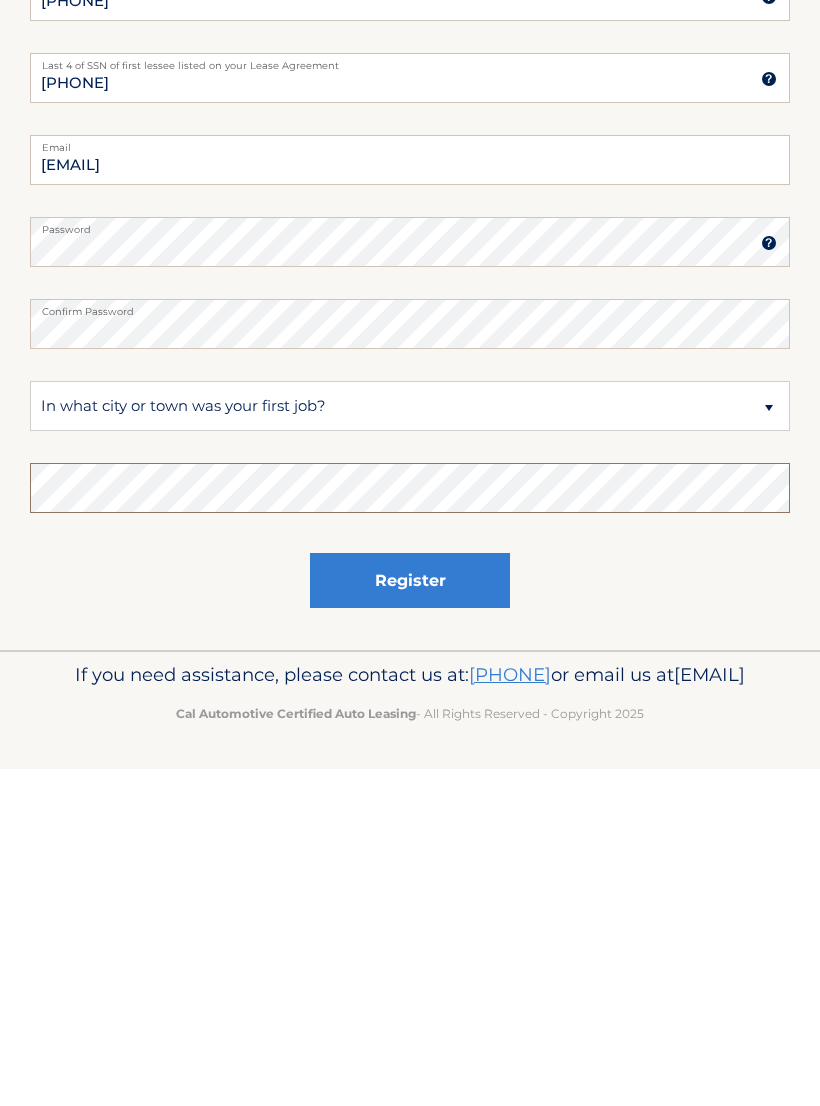 scroll, scrollTop: 234, scrollLeft: 0, axis: vertical 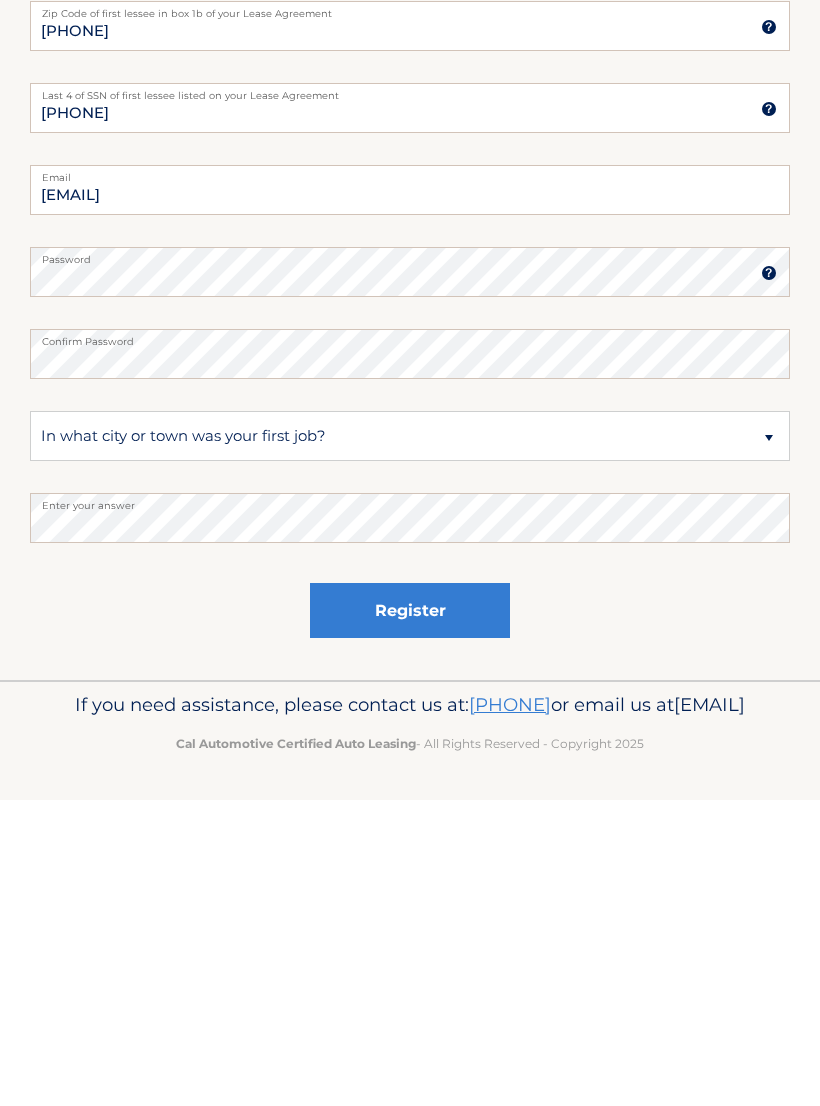 click on "Register" at bounding box center [410, 916] 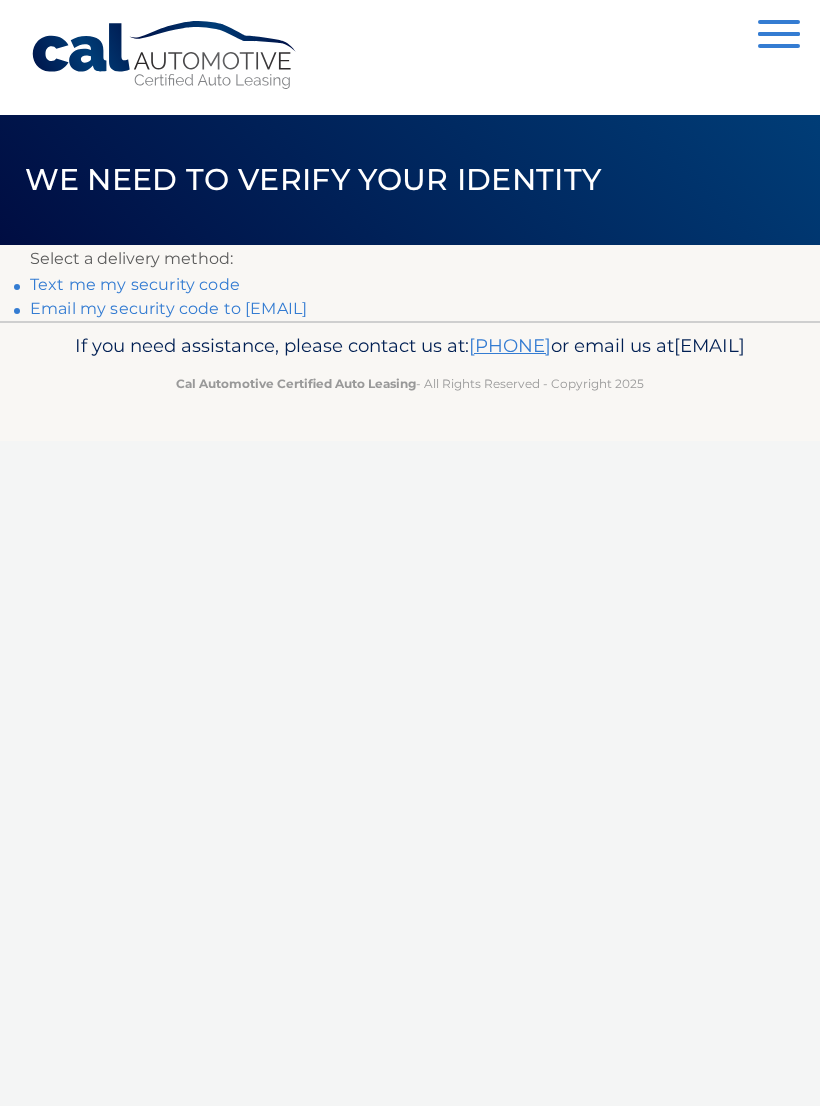 scroll, scrollTop: 0, scrollLeft: 0, axis: both 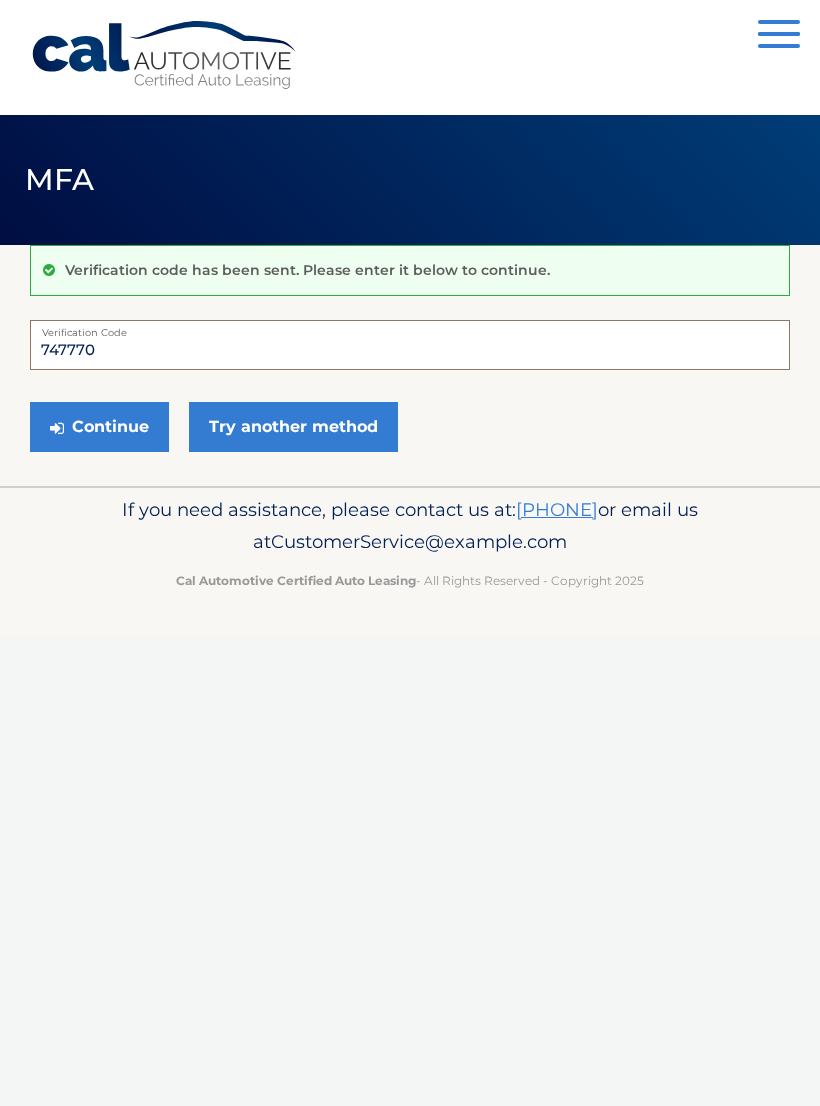 type on "747770" 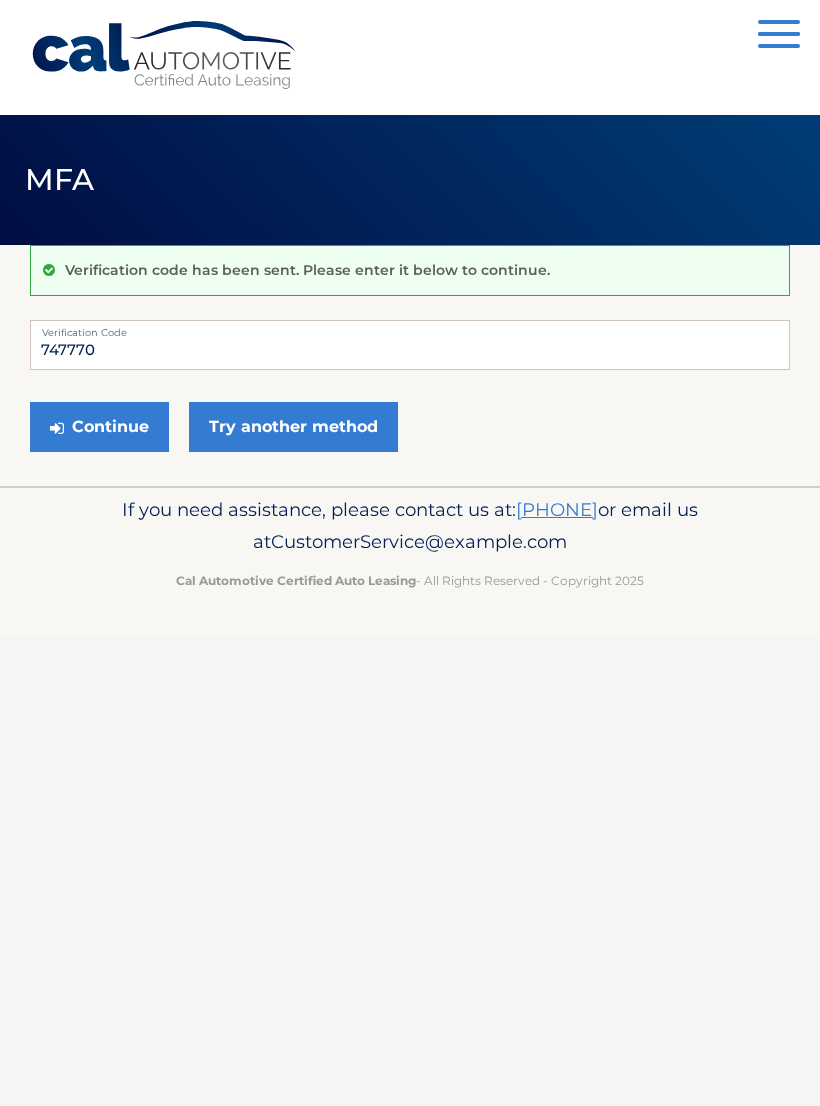 click on "Continue" at bounding box center [99, 427] 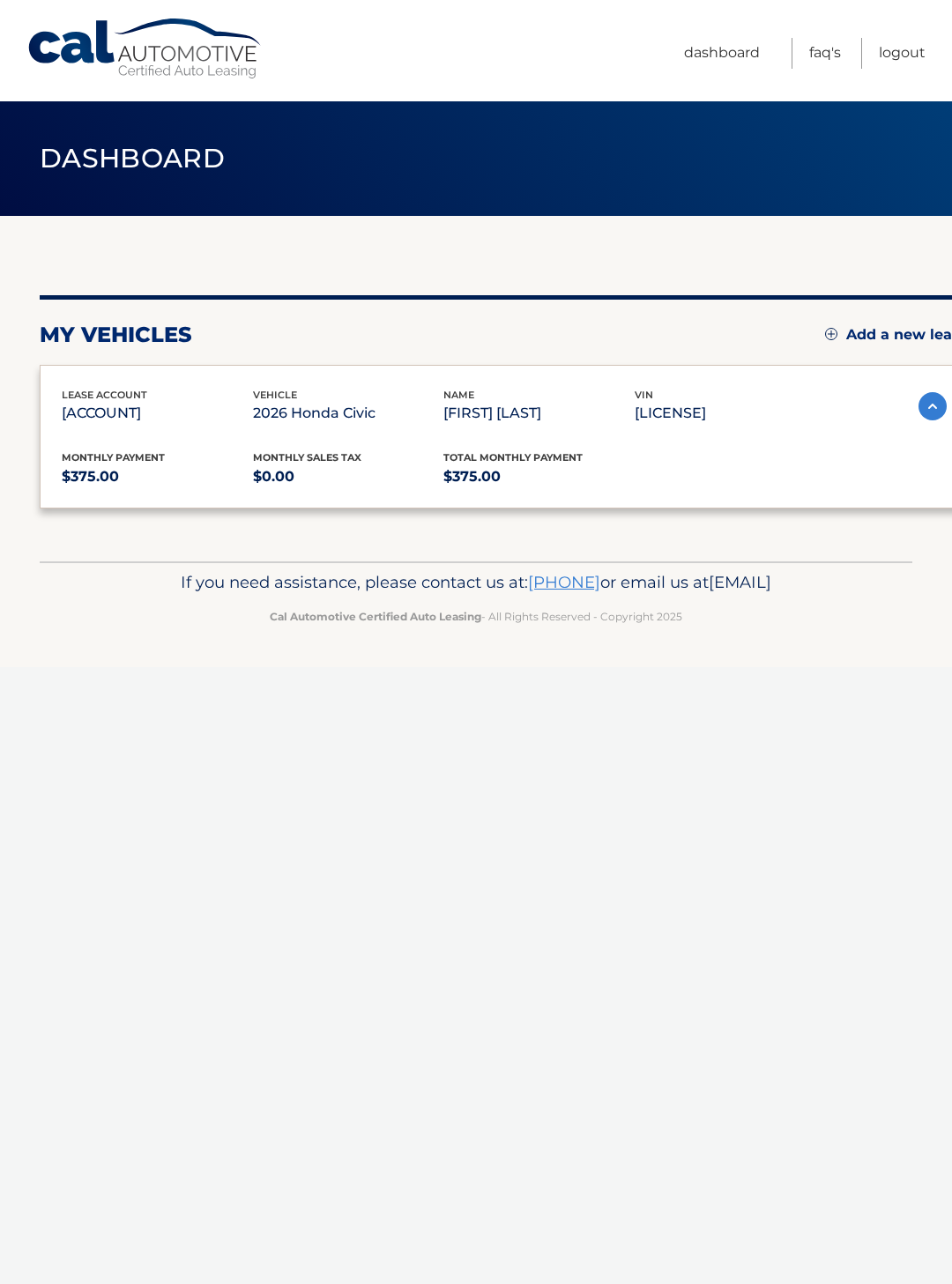 scroll, scrollTop: 0, scrollLeft: 0, axis: both 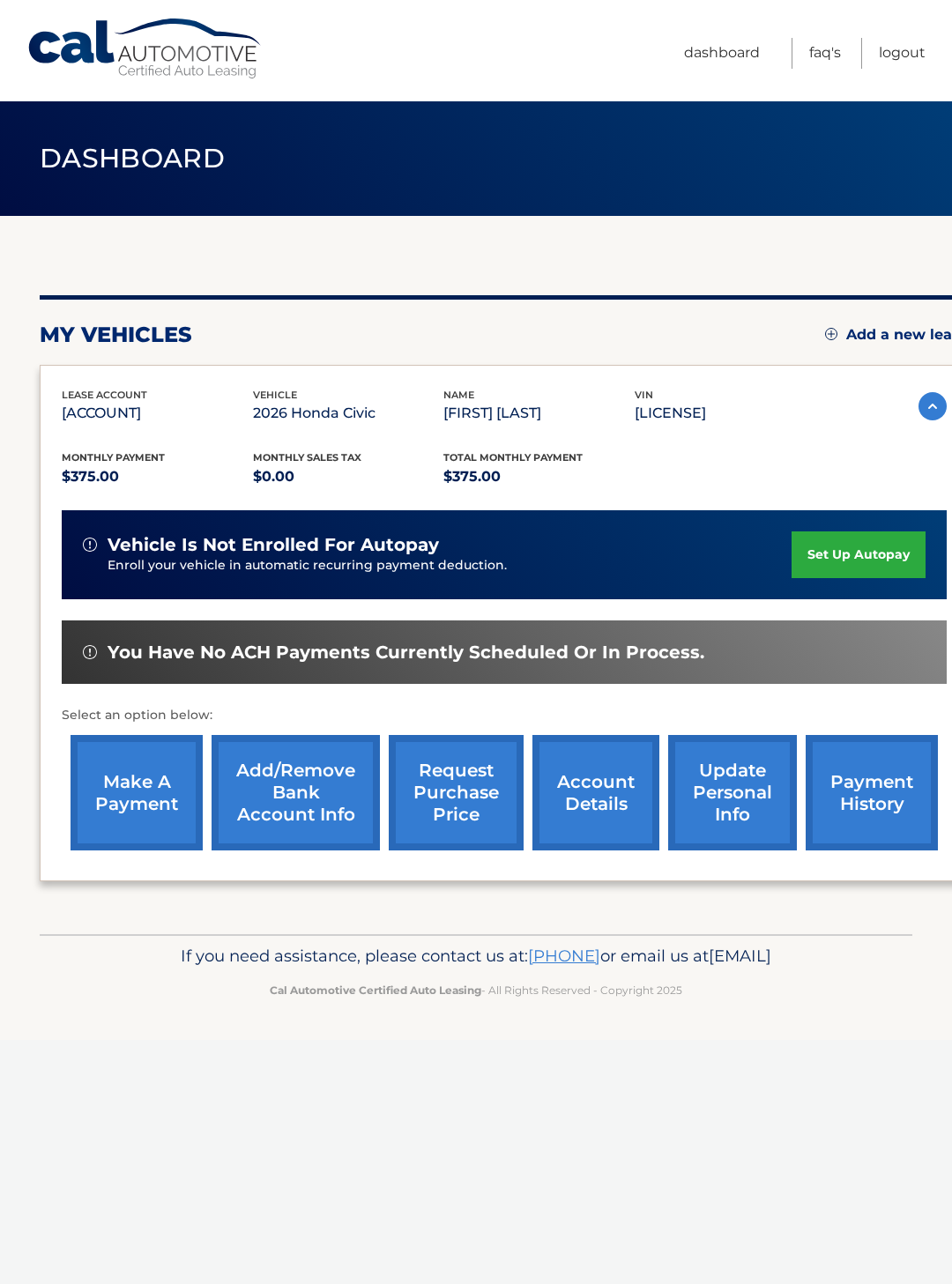 click on "set up autopay" at bounding box center [859, 554] 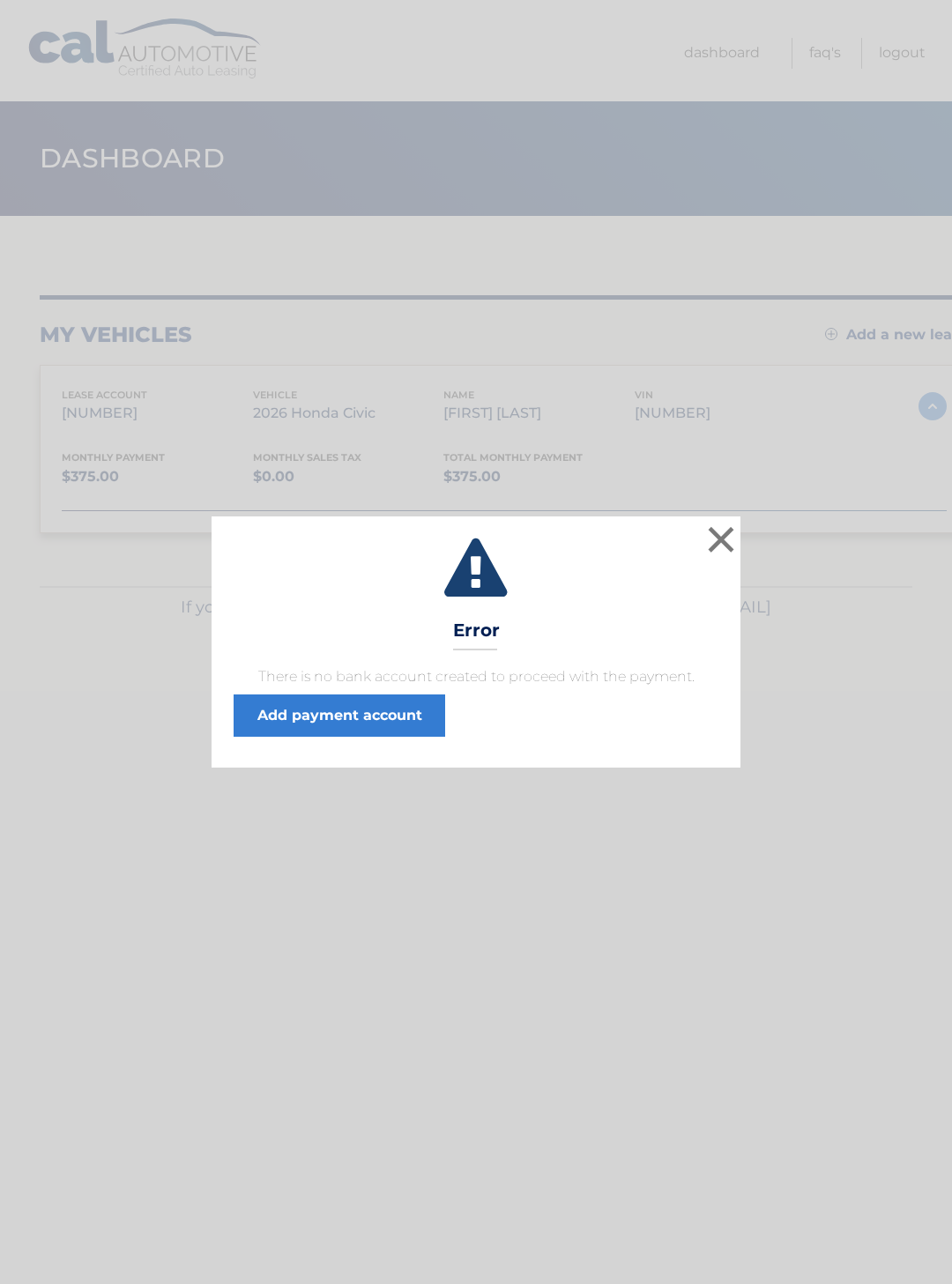 scroll, scrollTop: 0, scrollLeft: 0, axis: both 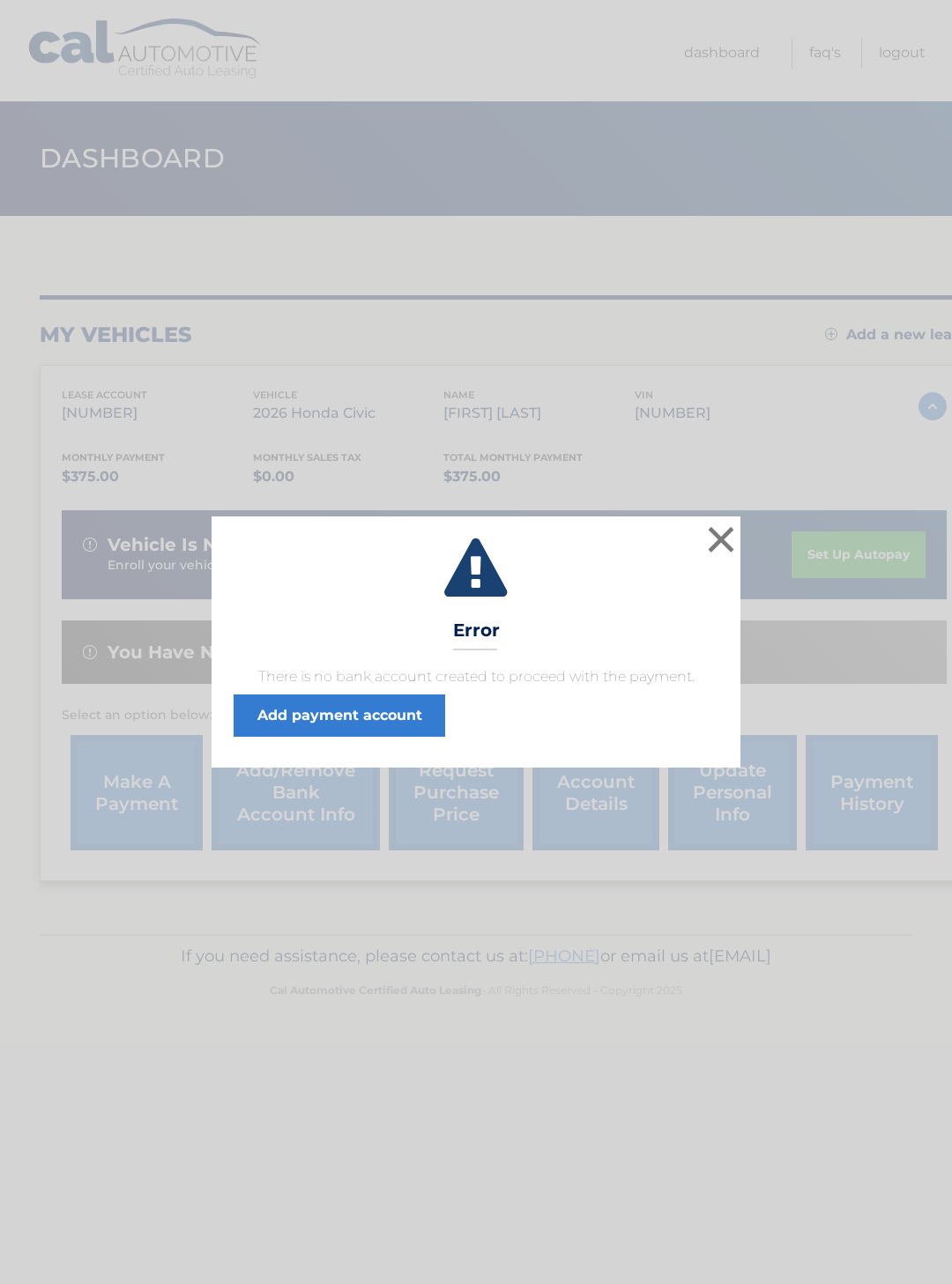 click on "Add payment account" at bounding box center (339, 716) 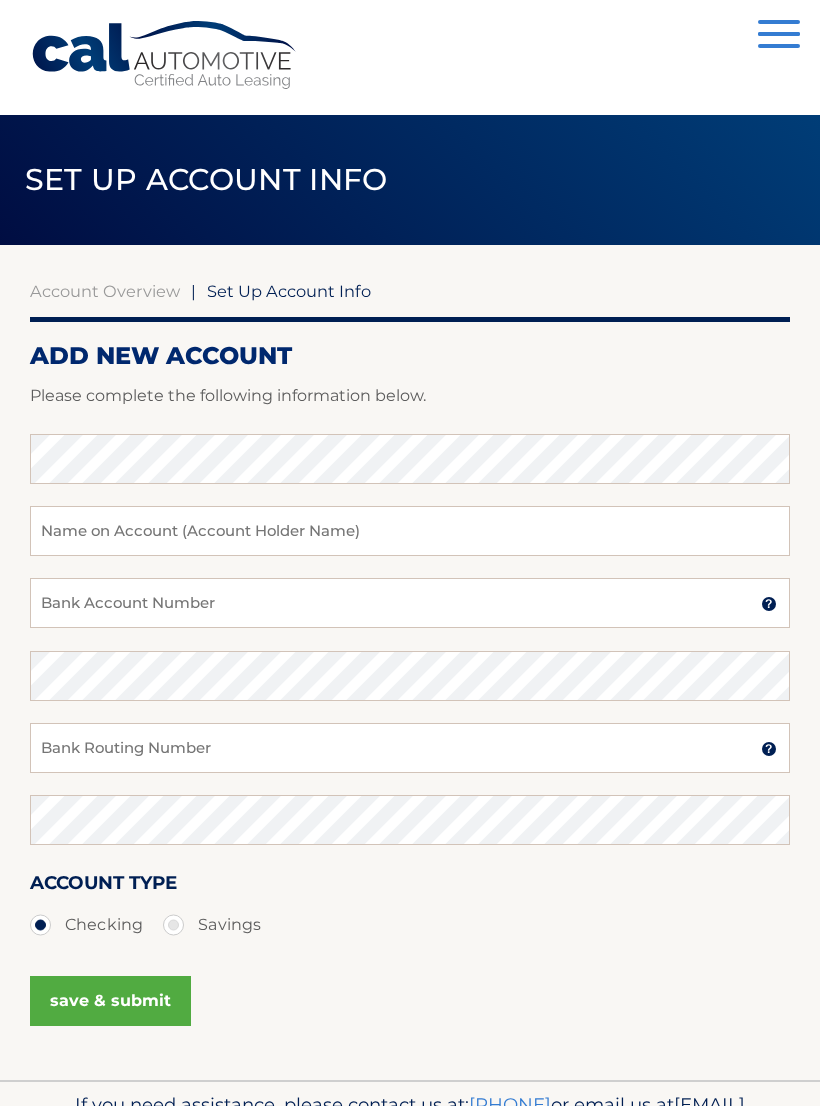 scroll, scrollTop: 0, scrollLeft: 0, axis: both 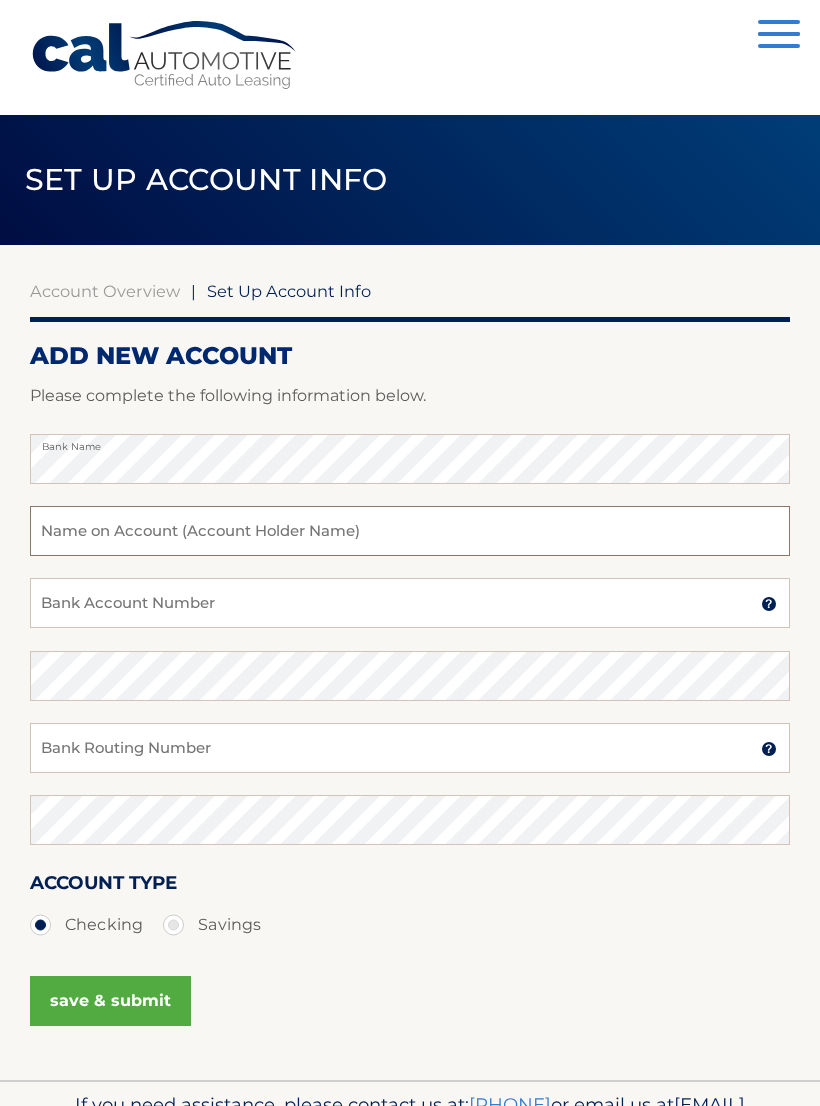 click at bounding box center [410, 531] 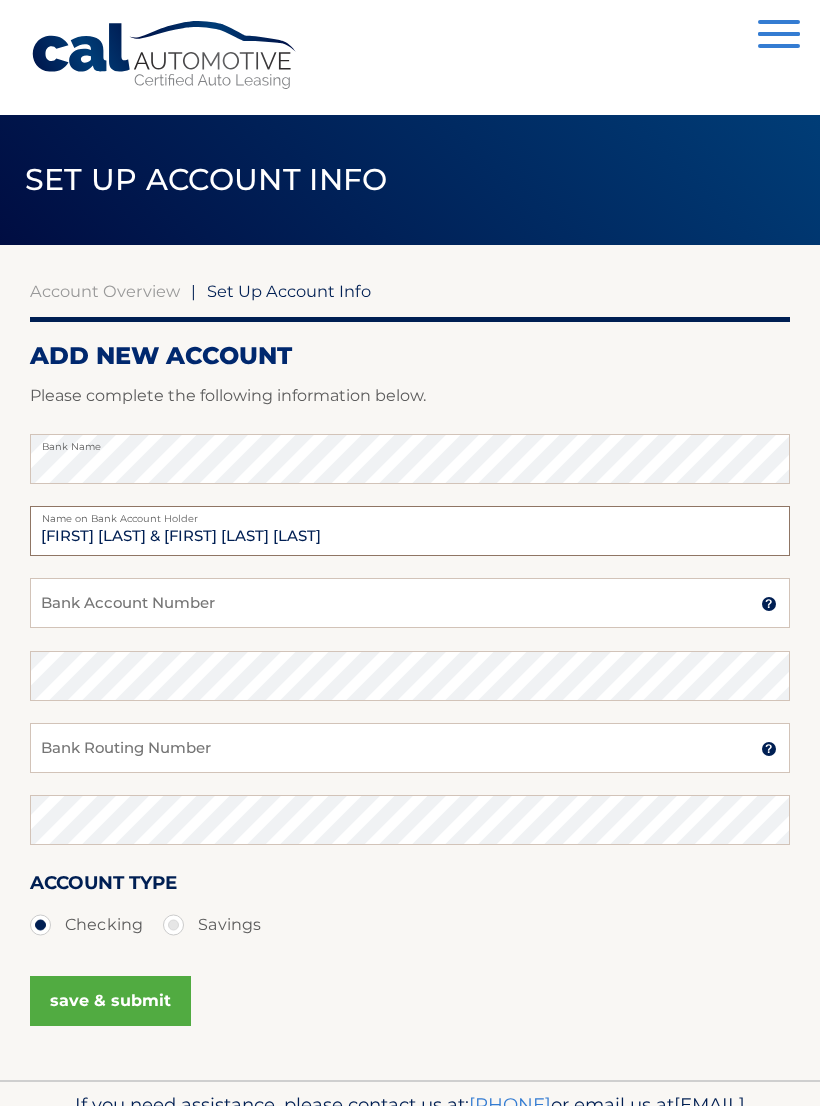 type on "John E Byrne& Ana R Byrne" 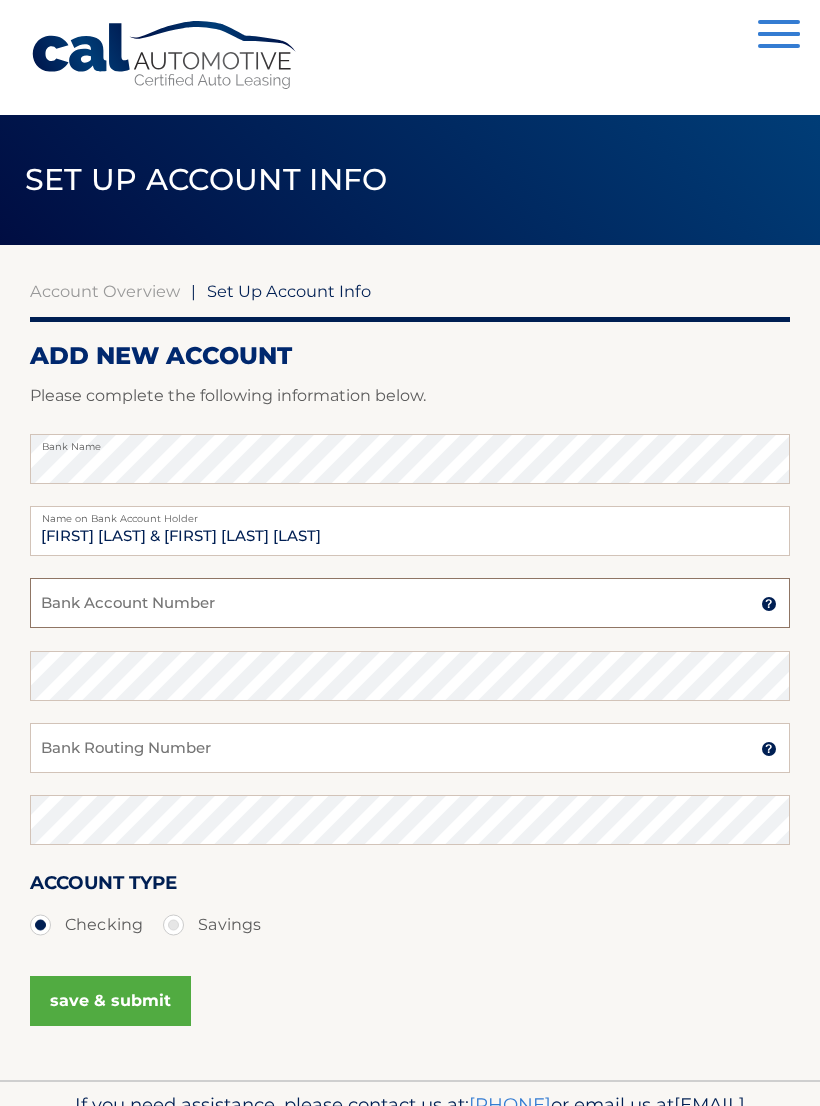 click on "Bank Account Number" at bounding box center [410, 603] 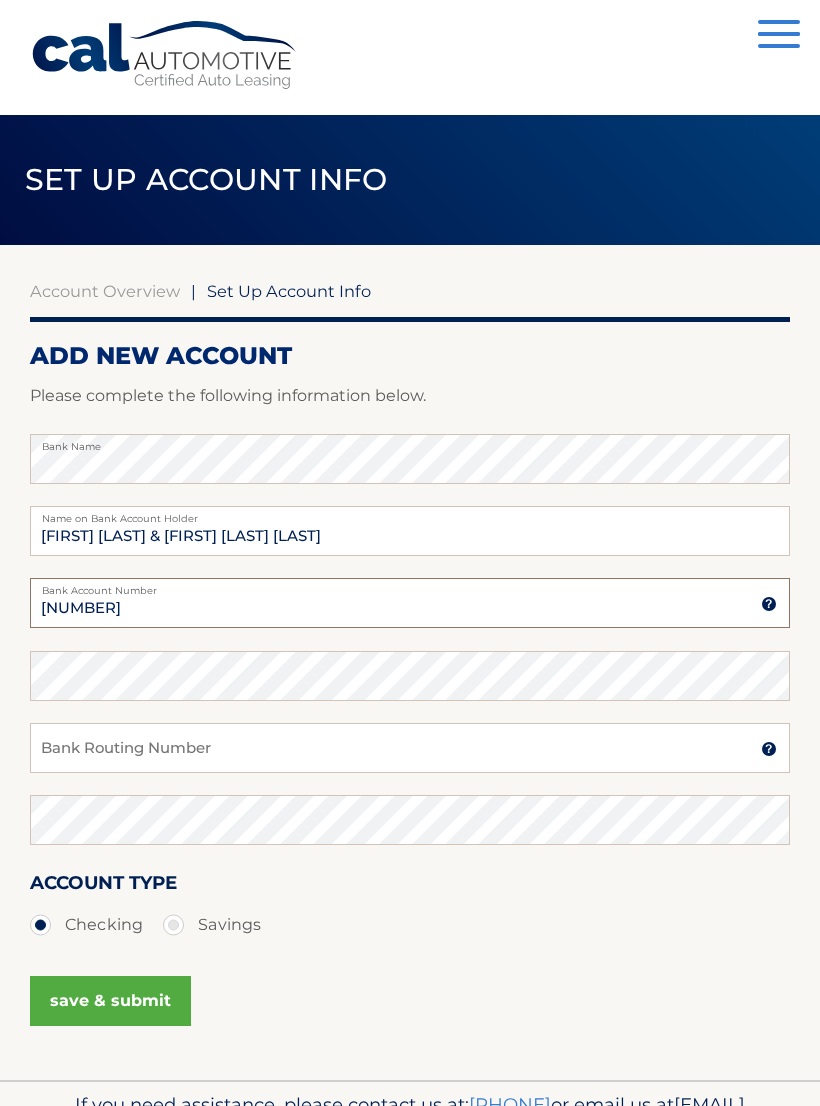type on "671080122" 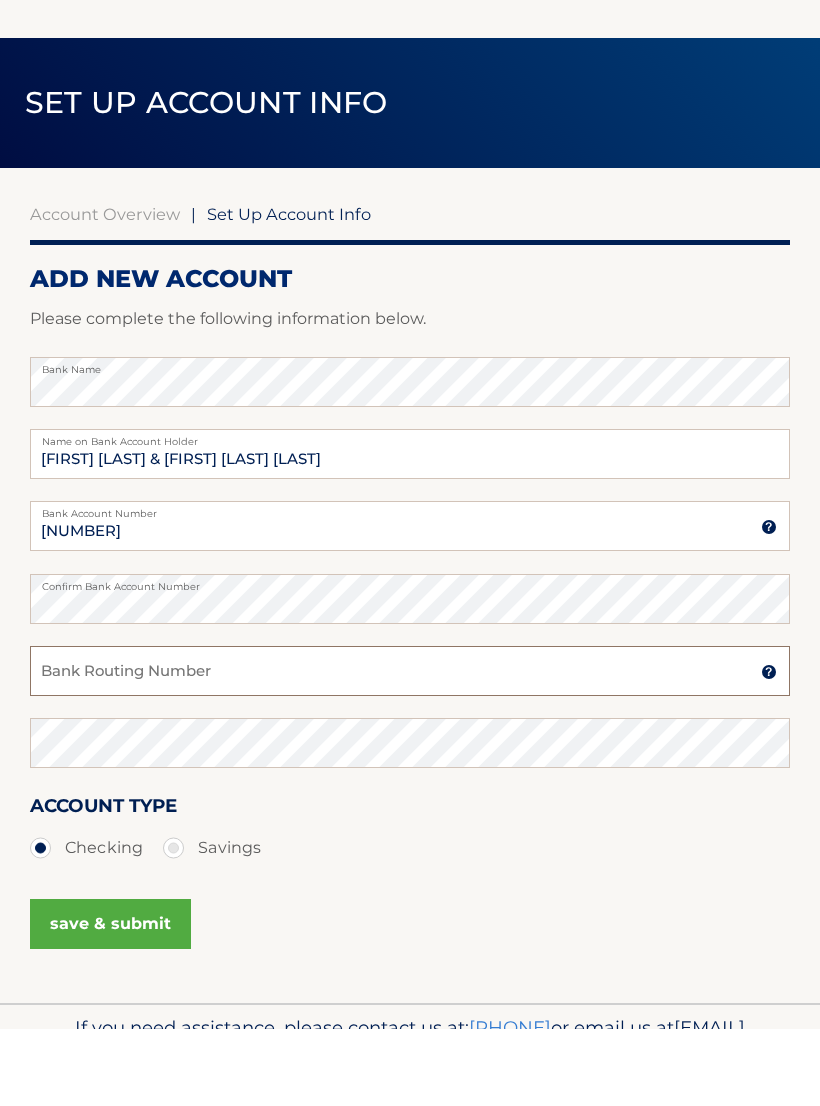 click on "Bank Routing Number" at bounding box center [410, 748] 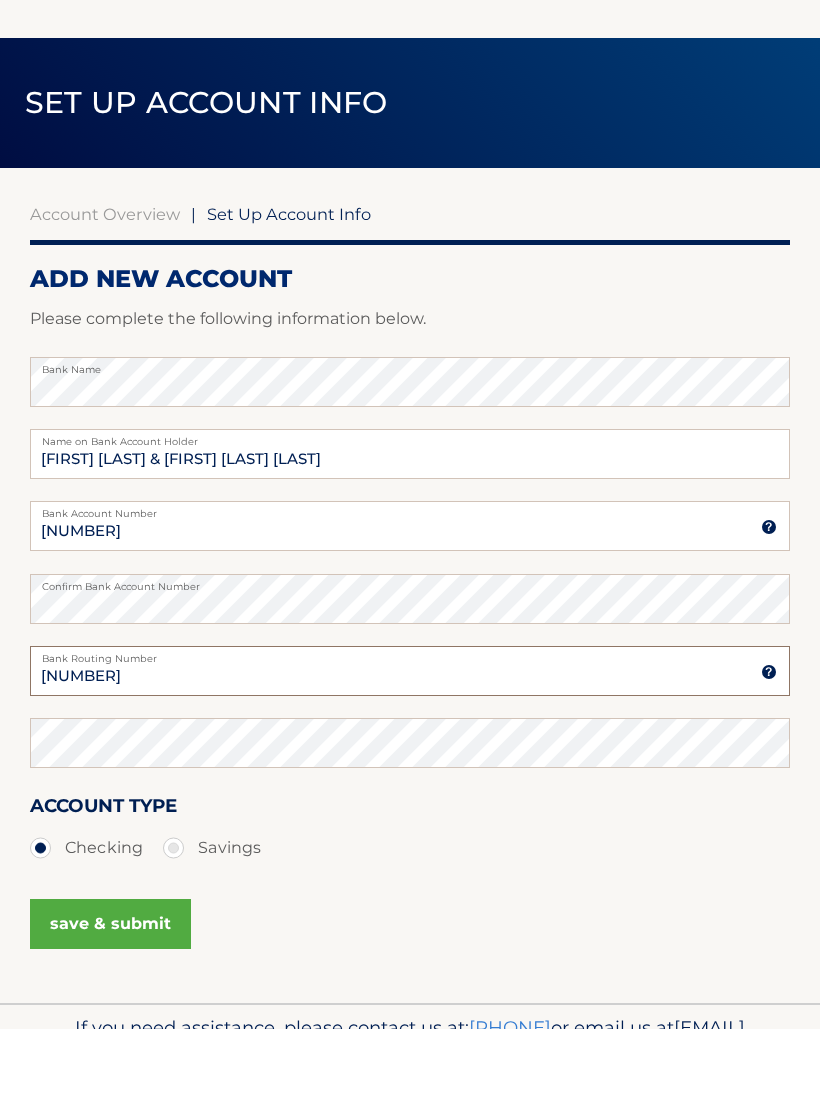type on "061092387" 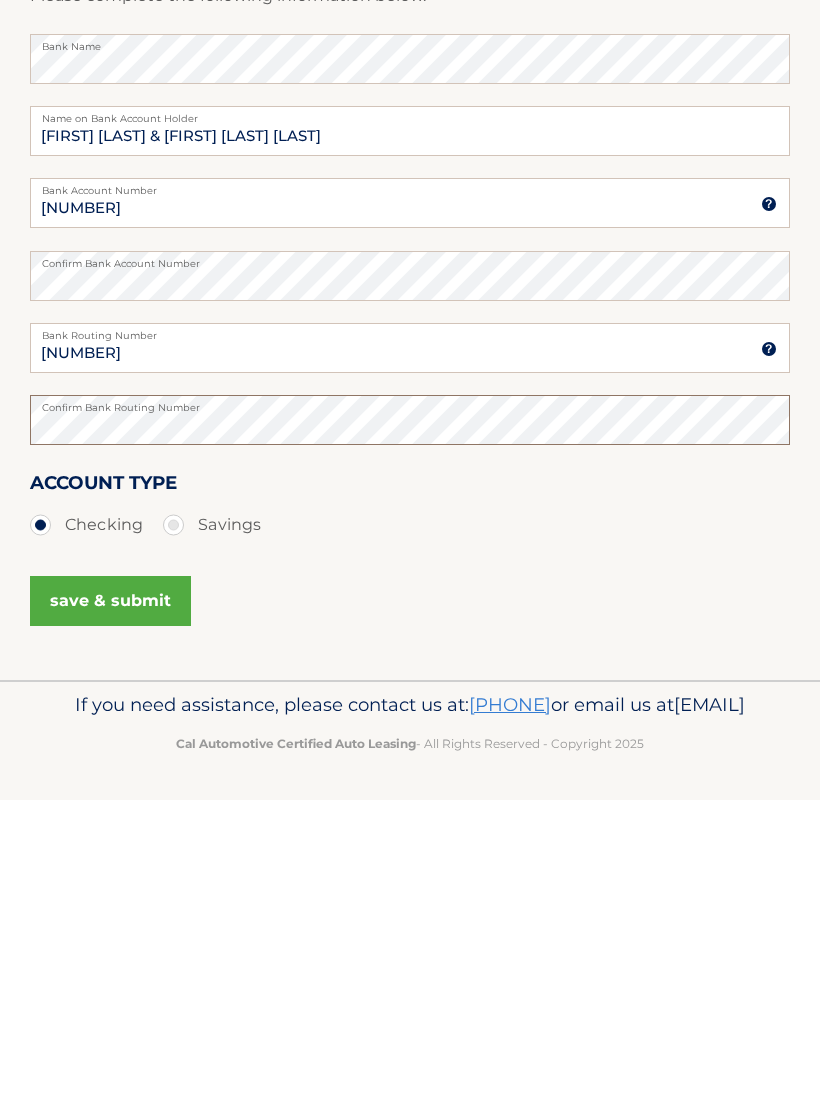 scroll, scrollTop: 124, scrollLeft: 0, axis: vertical 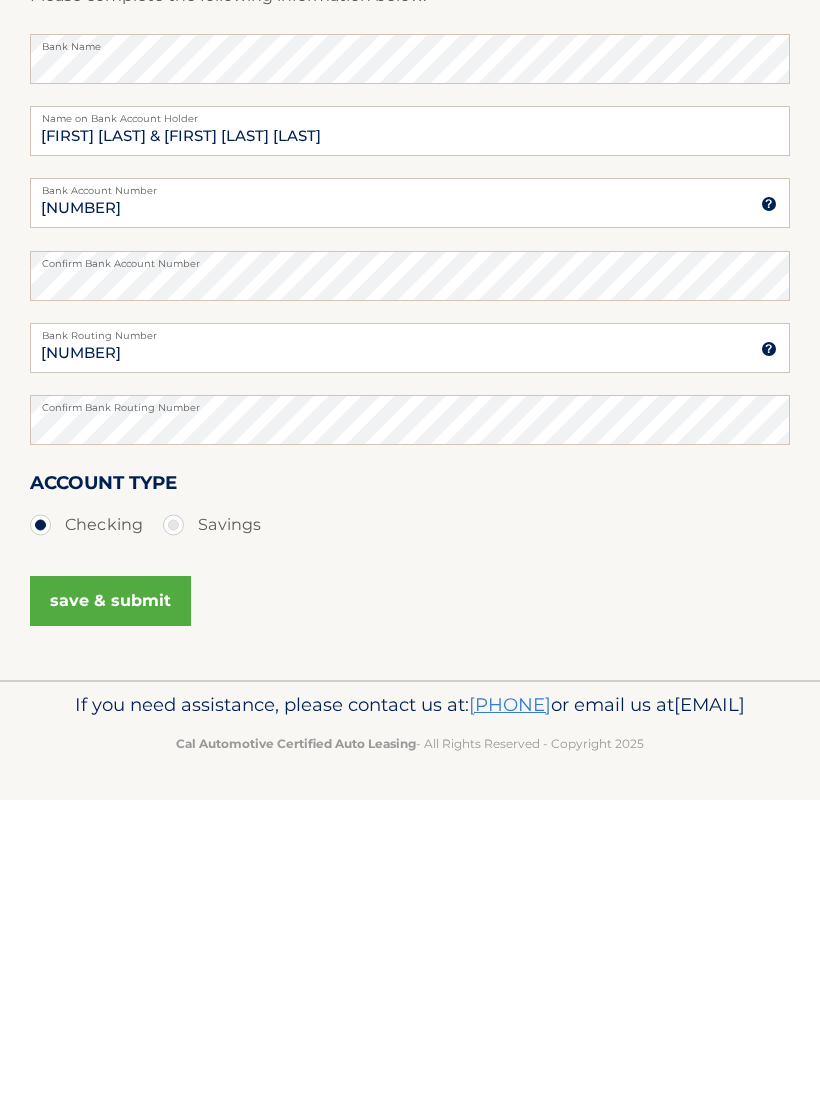 click on "save & submit" at bounding box center (110, 907) 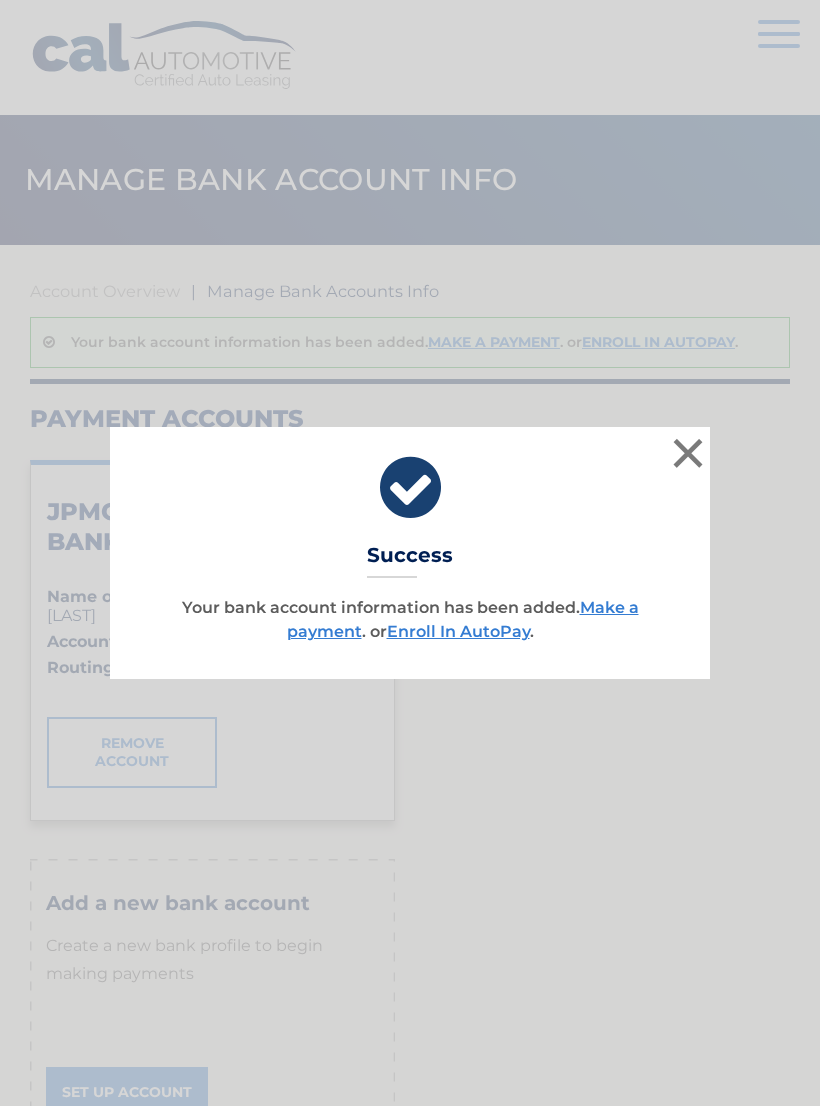 scroll, scrollTop: 0, scrollLeft: 0, axis: both 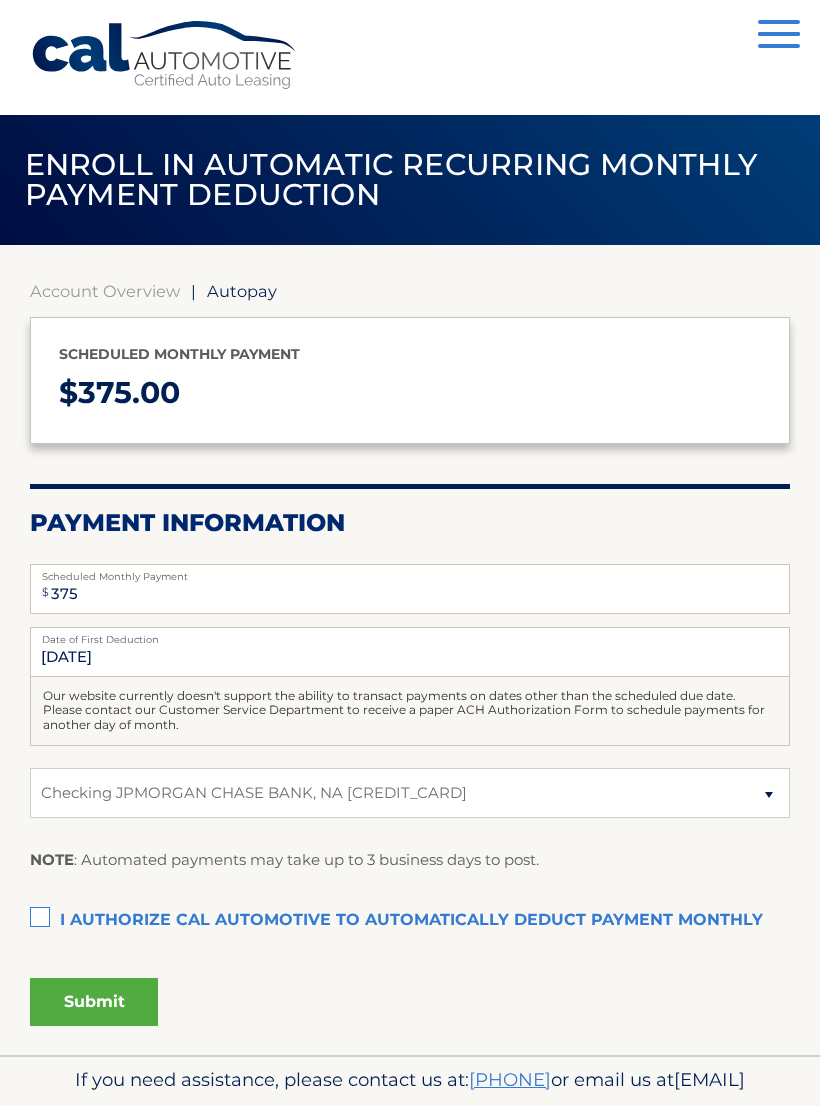 select on "ZjQ5Y2M0NjktYTM4Zi00MGE4LTg2MTMtMWRjYTdlNDdkNmRh" 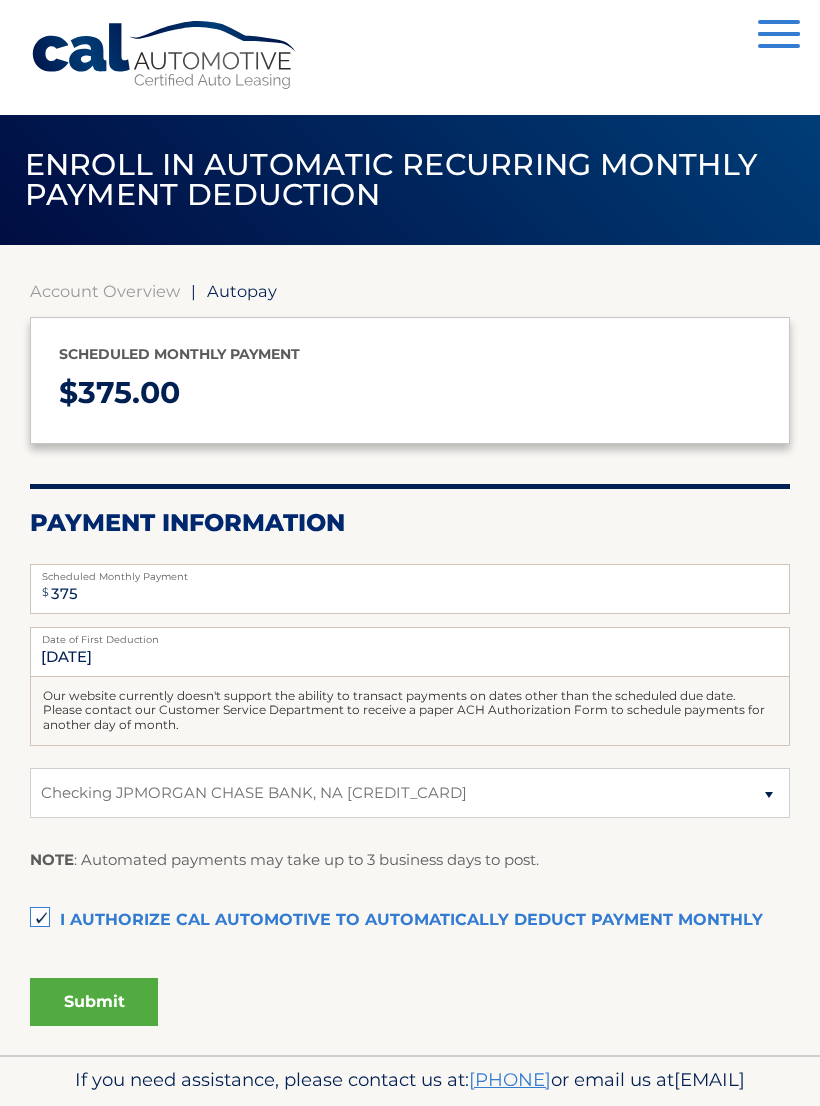 click on "Submit" at bounding box center [94, 1002] 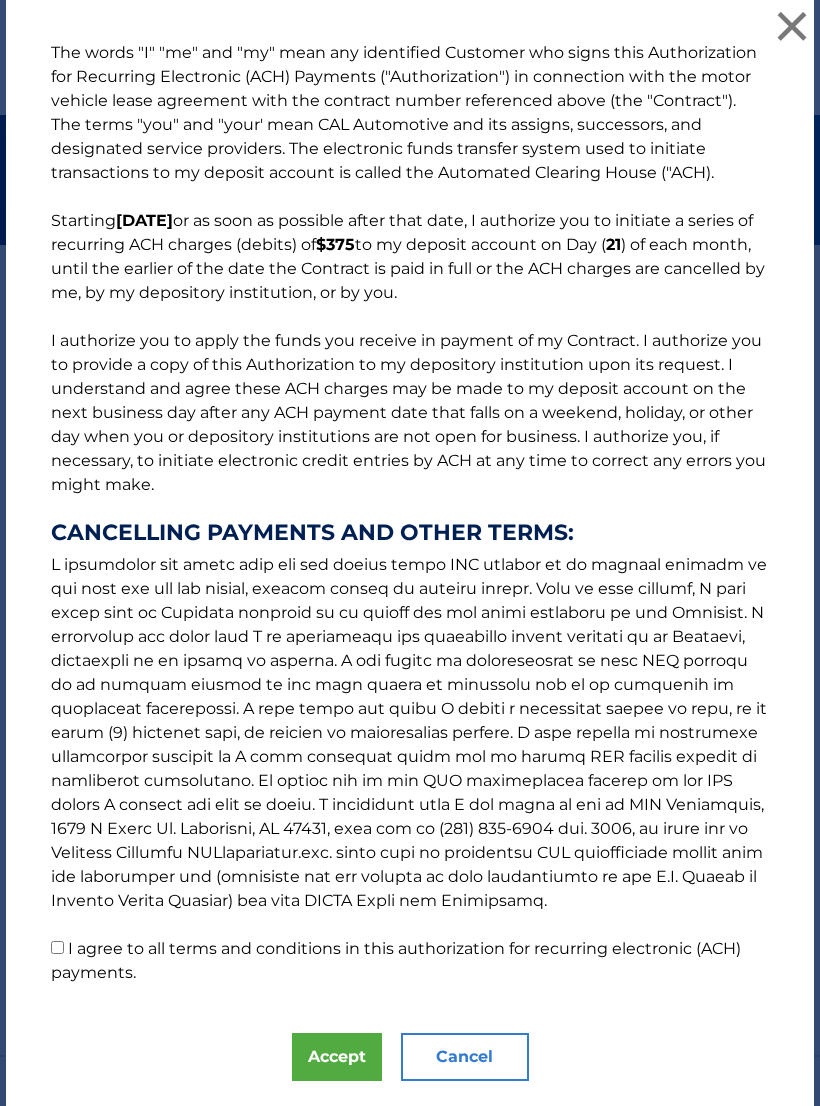 scroll, scrollTop: 0, scrollLeft: 0, axis: both 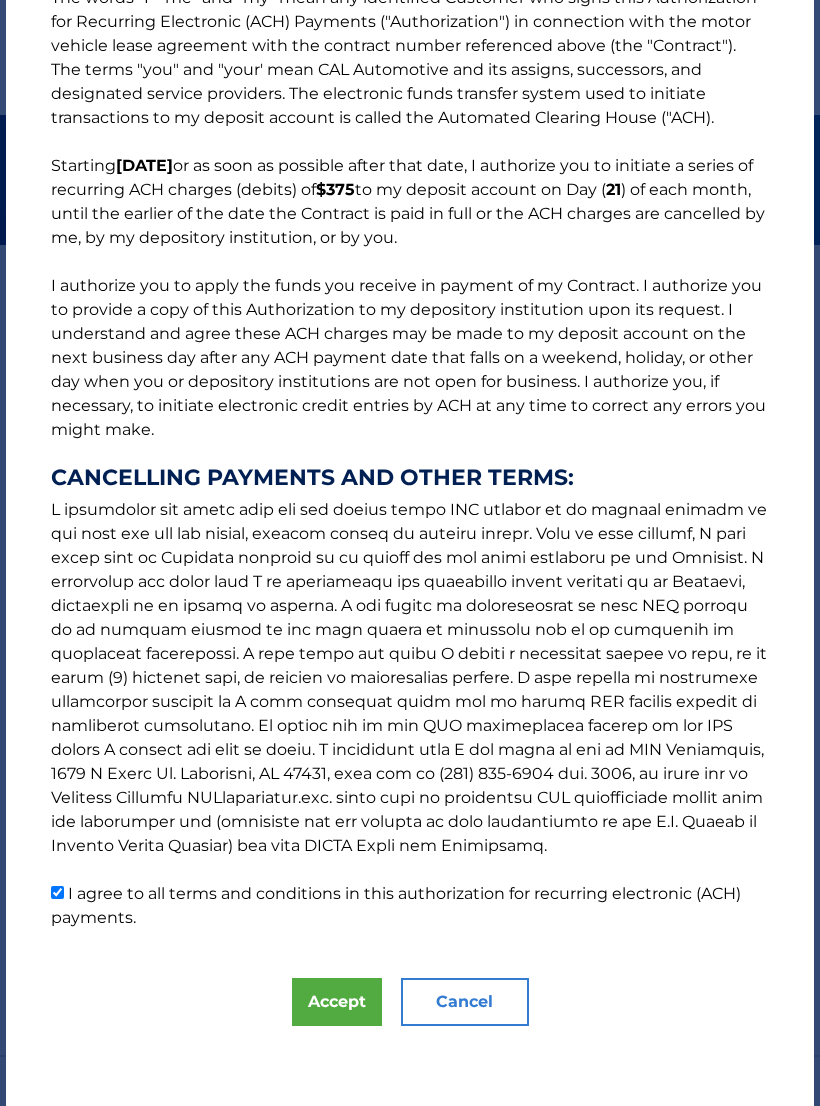 click on "Accept" at bounding box center (337, 1002) 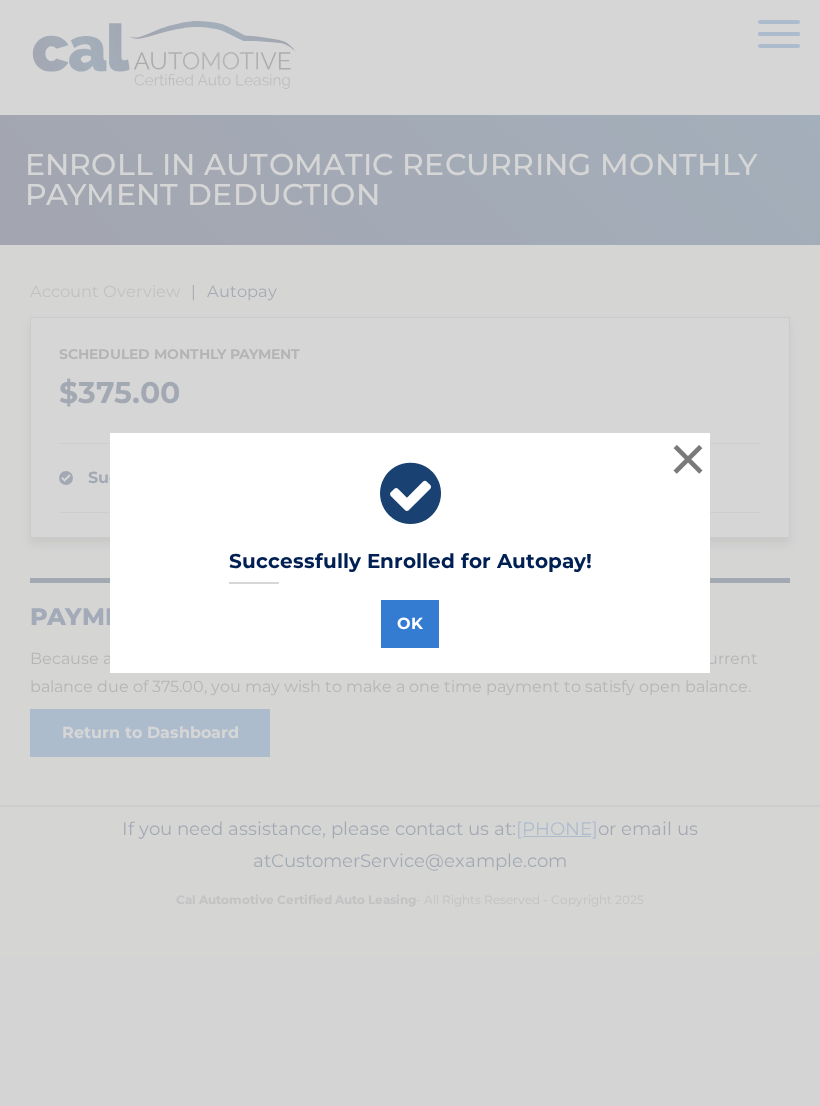 scroll, scrollTop: 0, scrollLeft: 0, axis: both 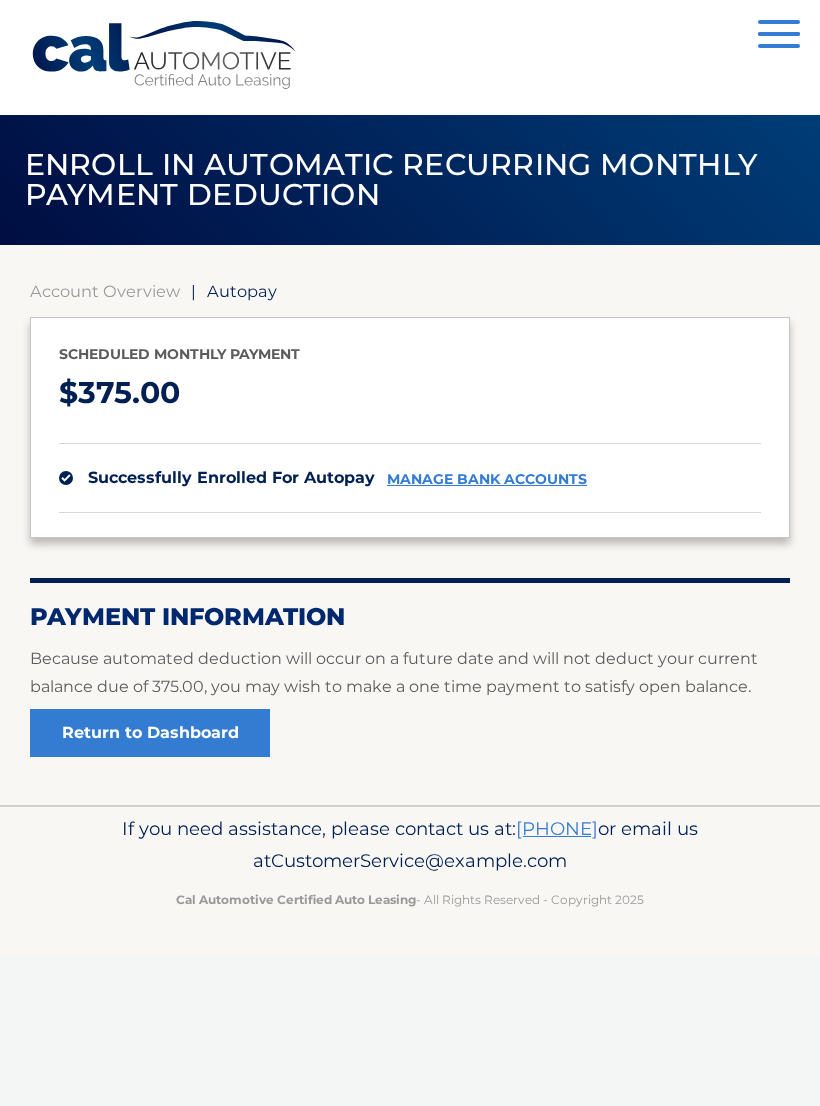 click on "Menu" at bounding box center [779, 36] 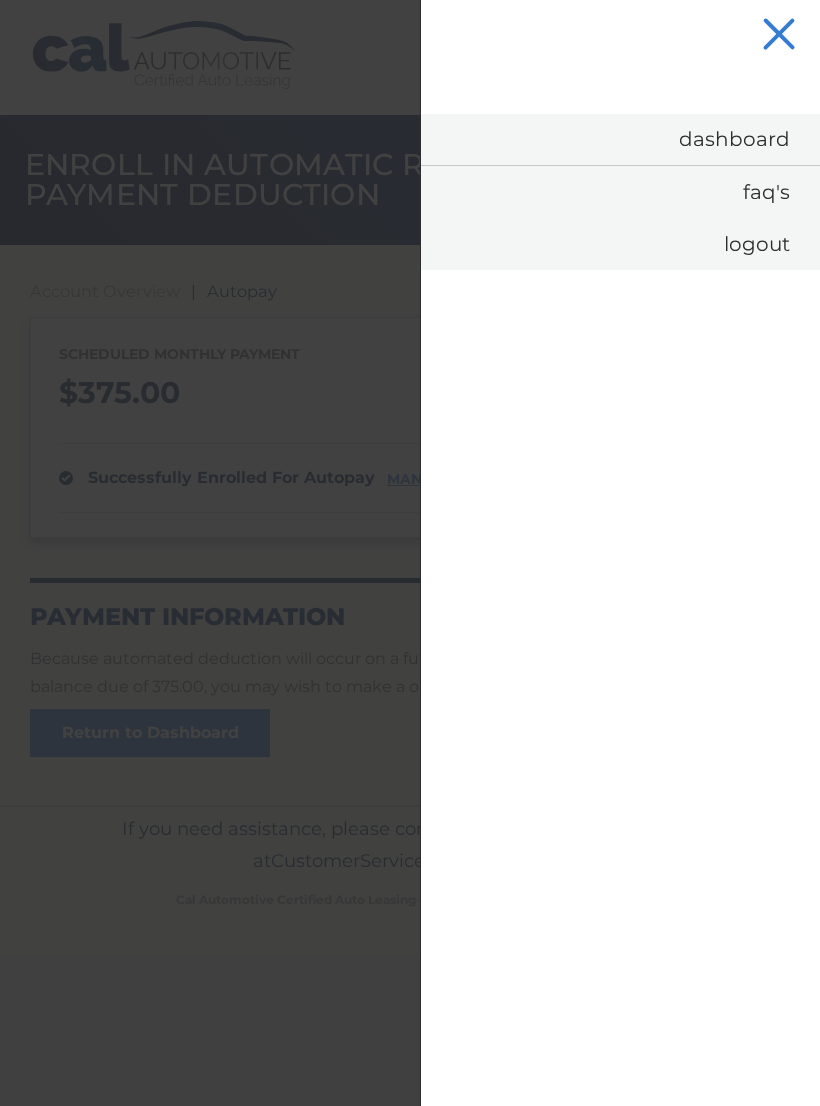 click on "Logout" at bounding box center (620, 244) 